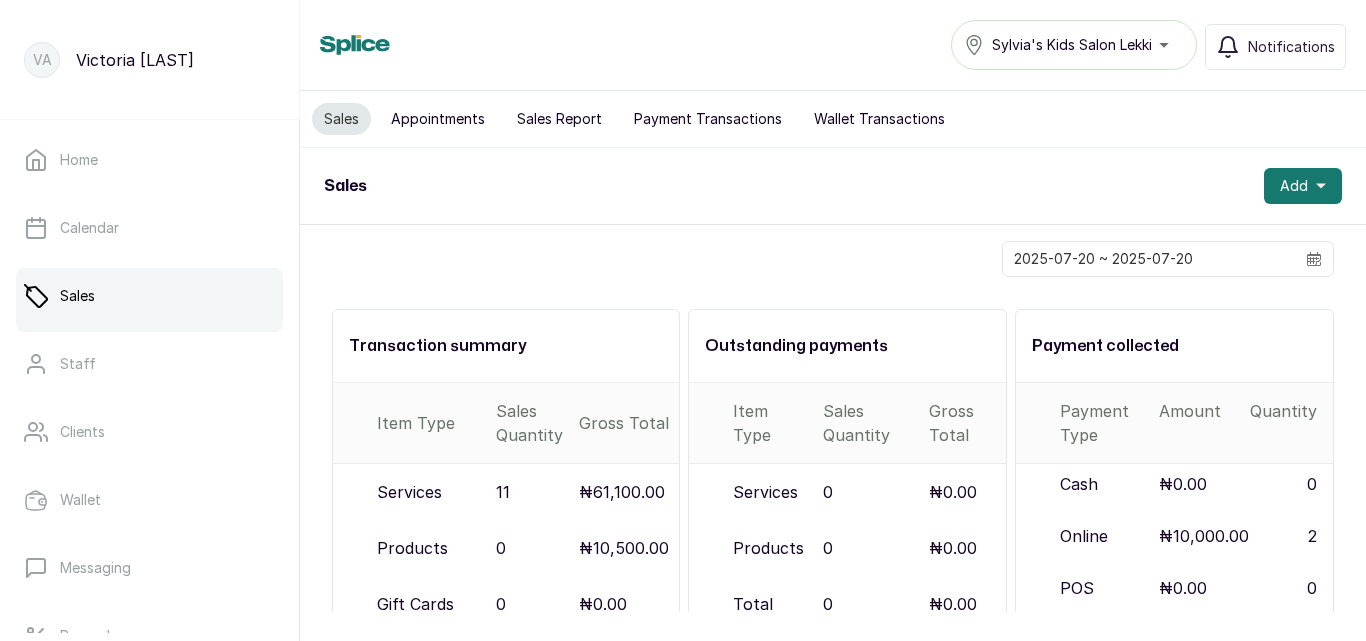 scroll, scrollTop: 0, scrollLeft: 0, axis: both 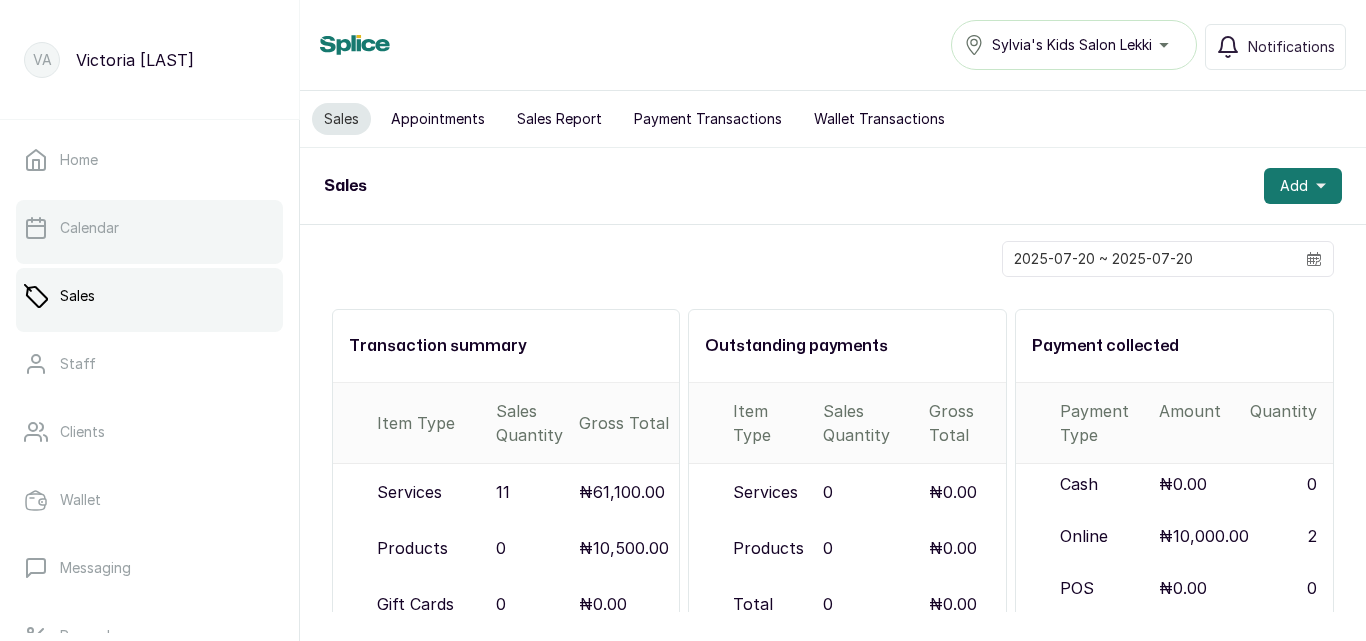 click on "Calendar" at bounding box center (149, 228) 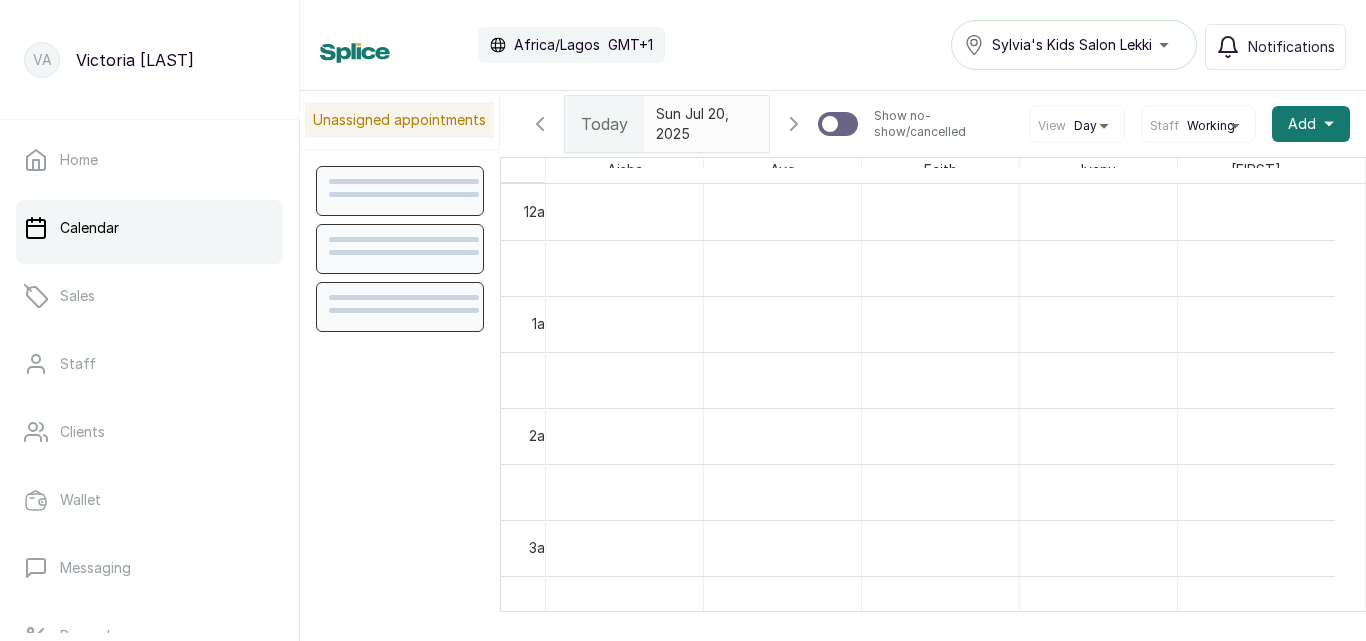 scroll, scrollTop: 673, scrollLeft: 0, axis: vertical 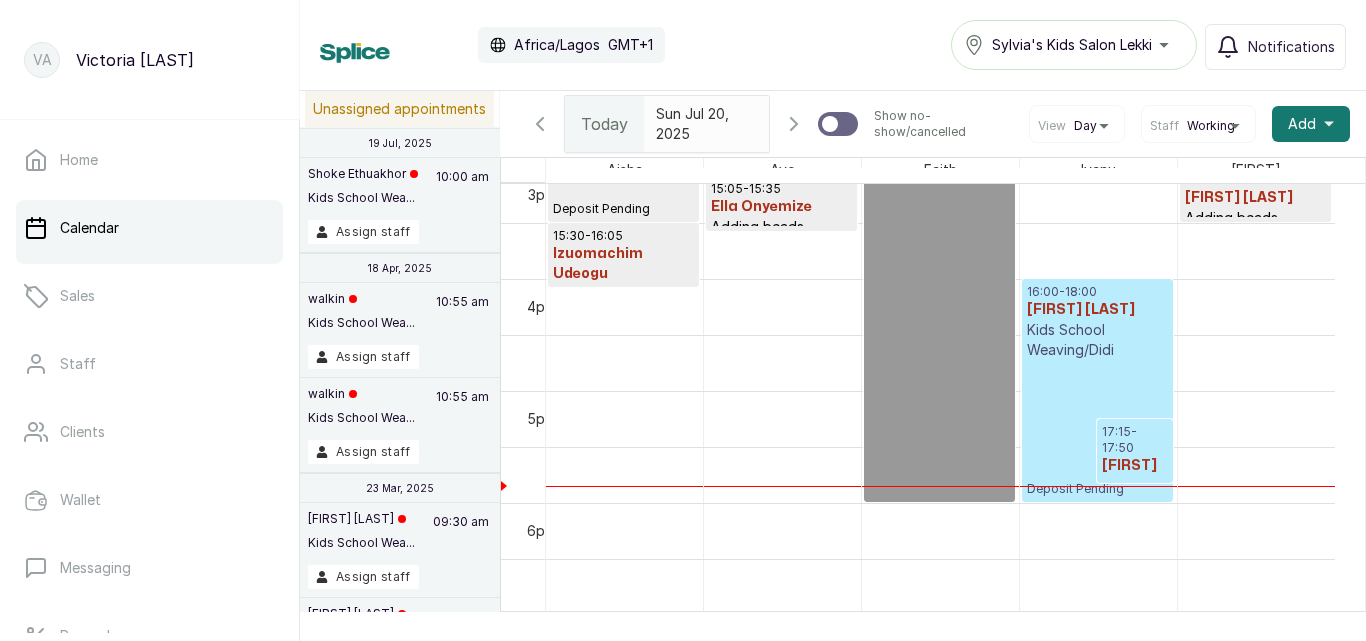 click on "[TIME]  -  [TIME] [FIRST] [LAST] Kids School Weaving/Didi Deposit Pending" at bounding box center [1097, 390] 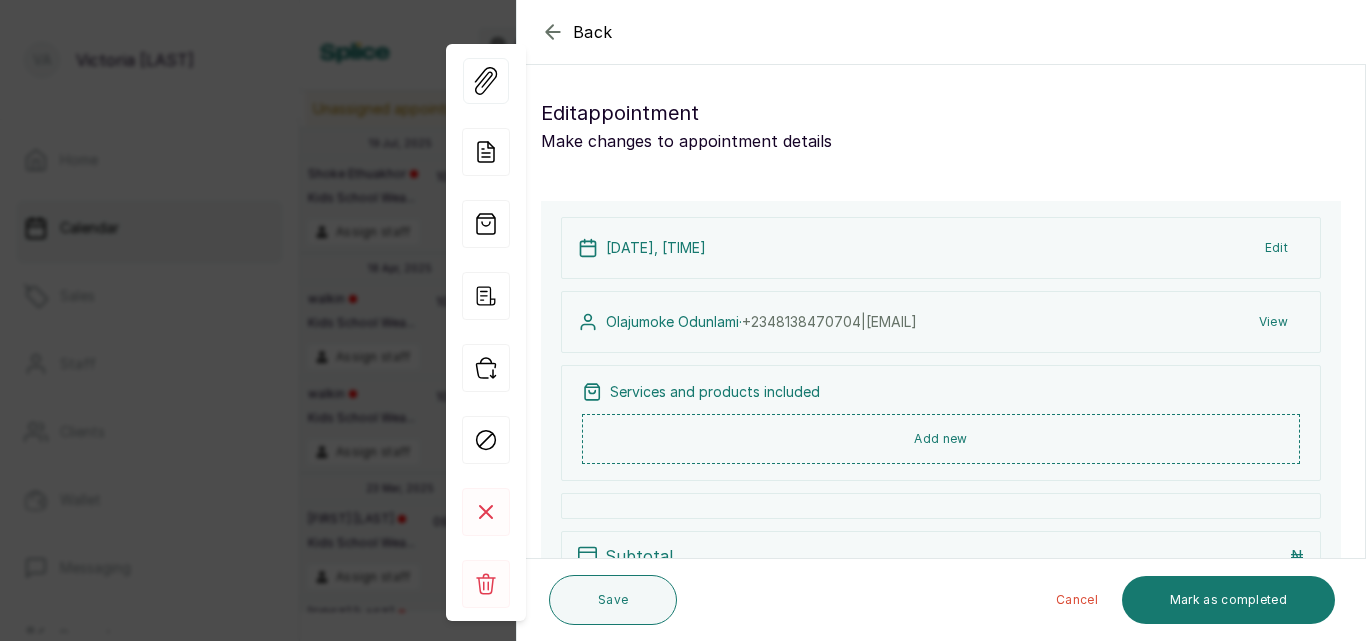 click 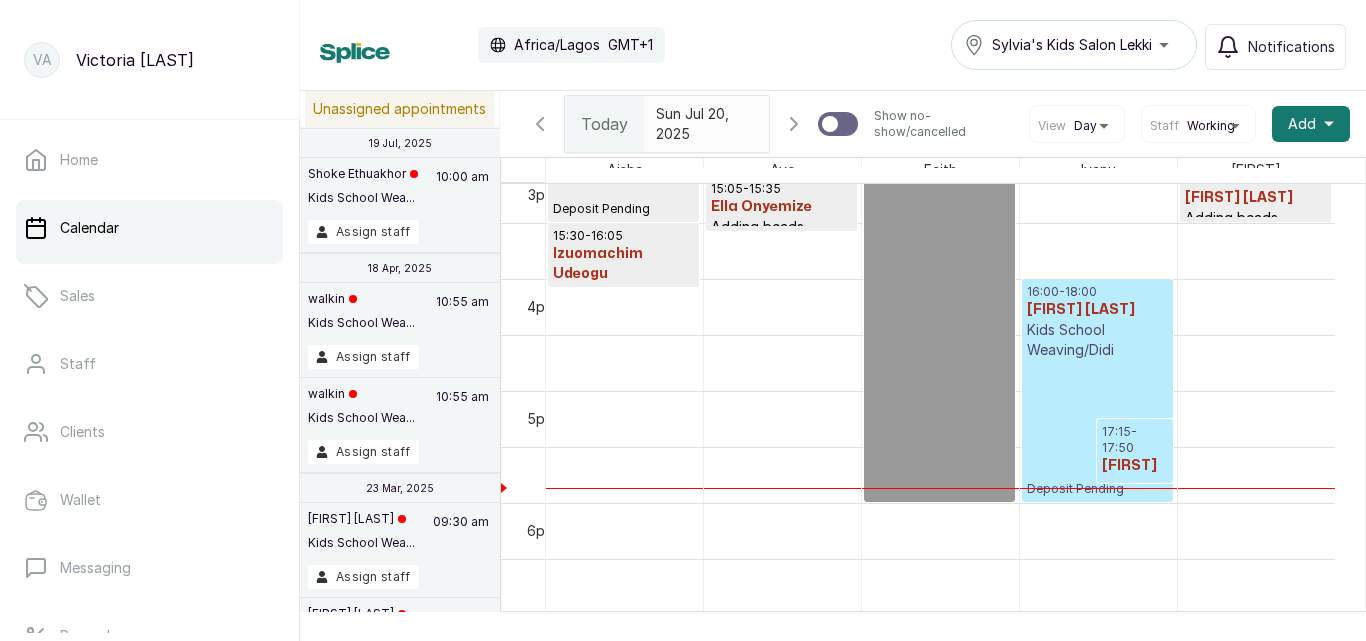 click on "Kids School Weaving/Didi" at bounding box center (1097, 340) 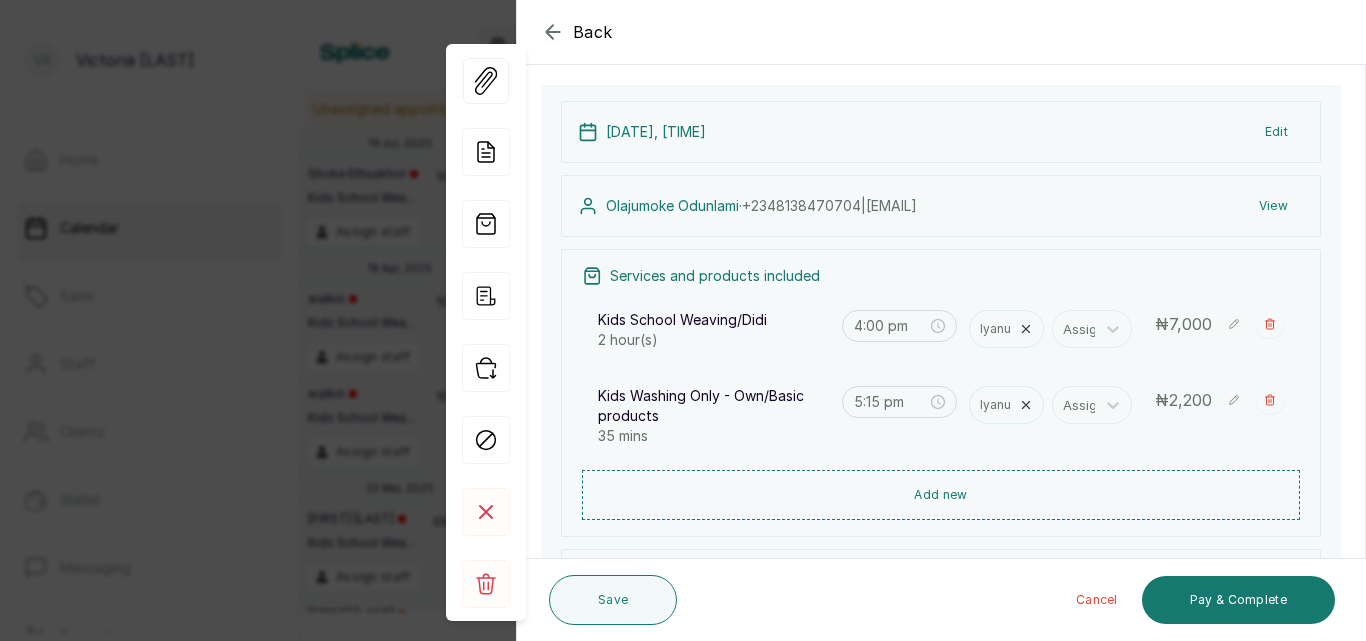 scroll, scrollTop: 271, scrollLeft: 0, axis: vertical 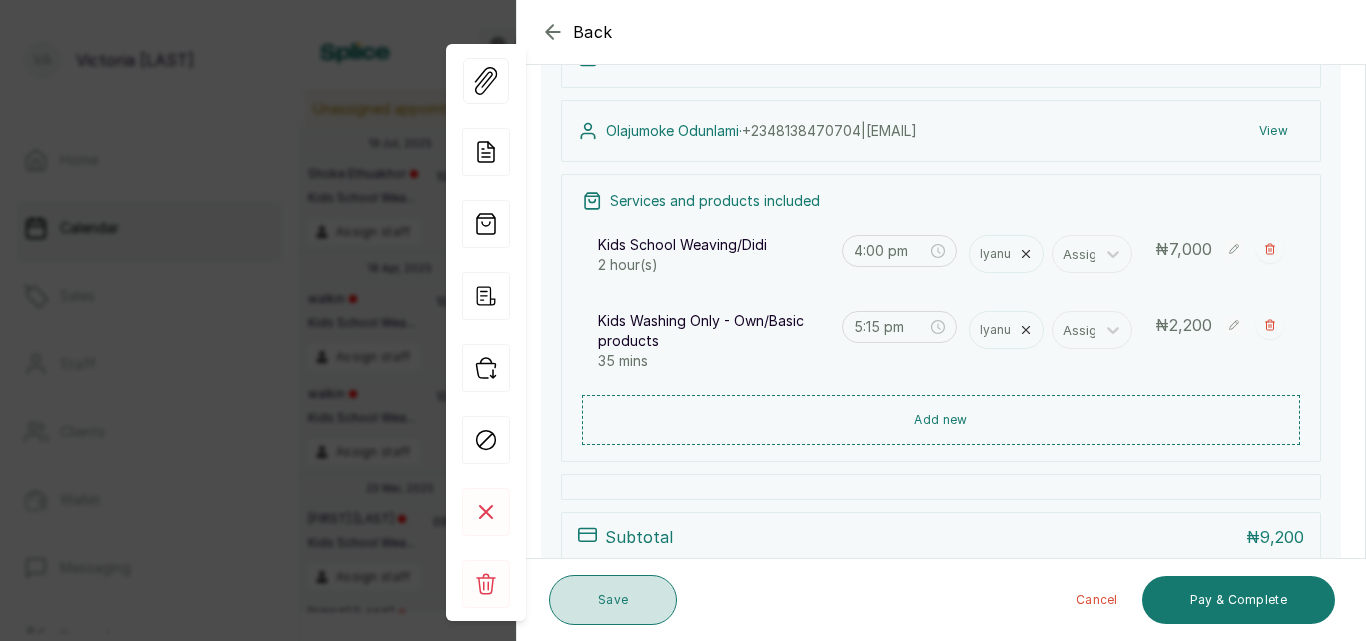 click on "Save" at bounding box center (613, 600) 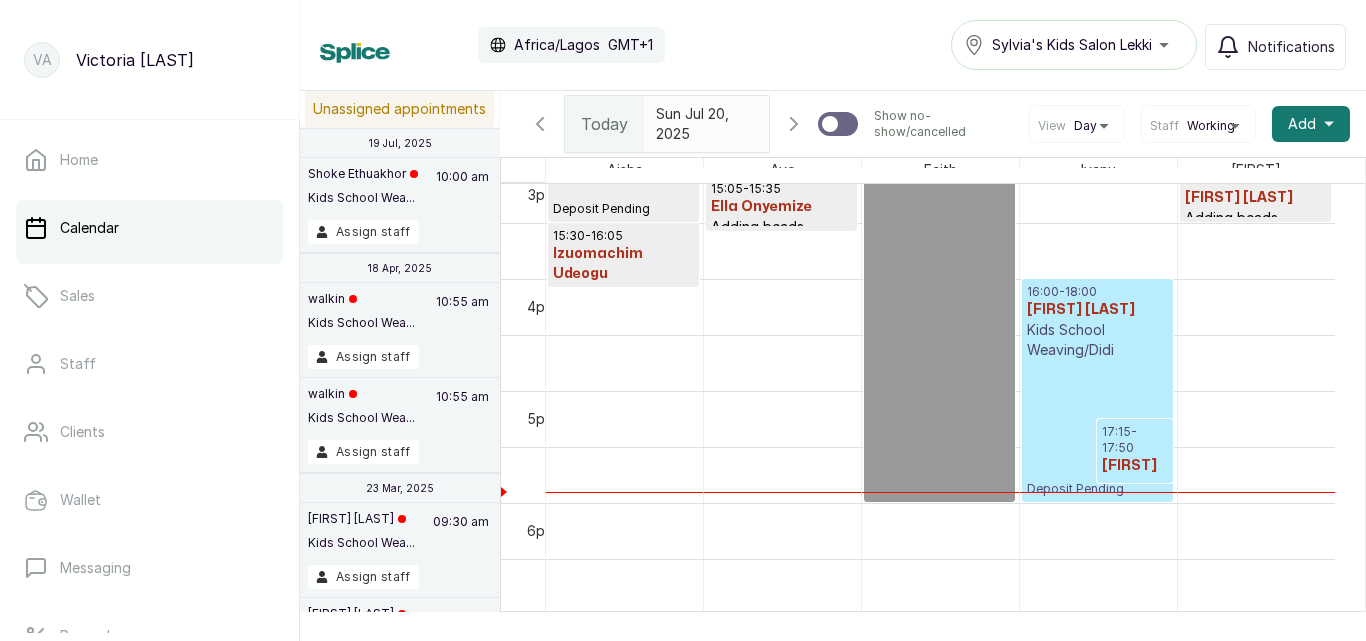 click on "Kids School Weaving/Didi" at bounding box center (1097, 340) 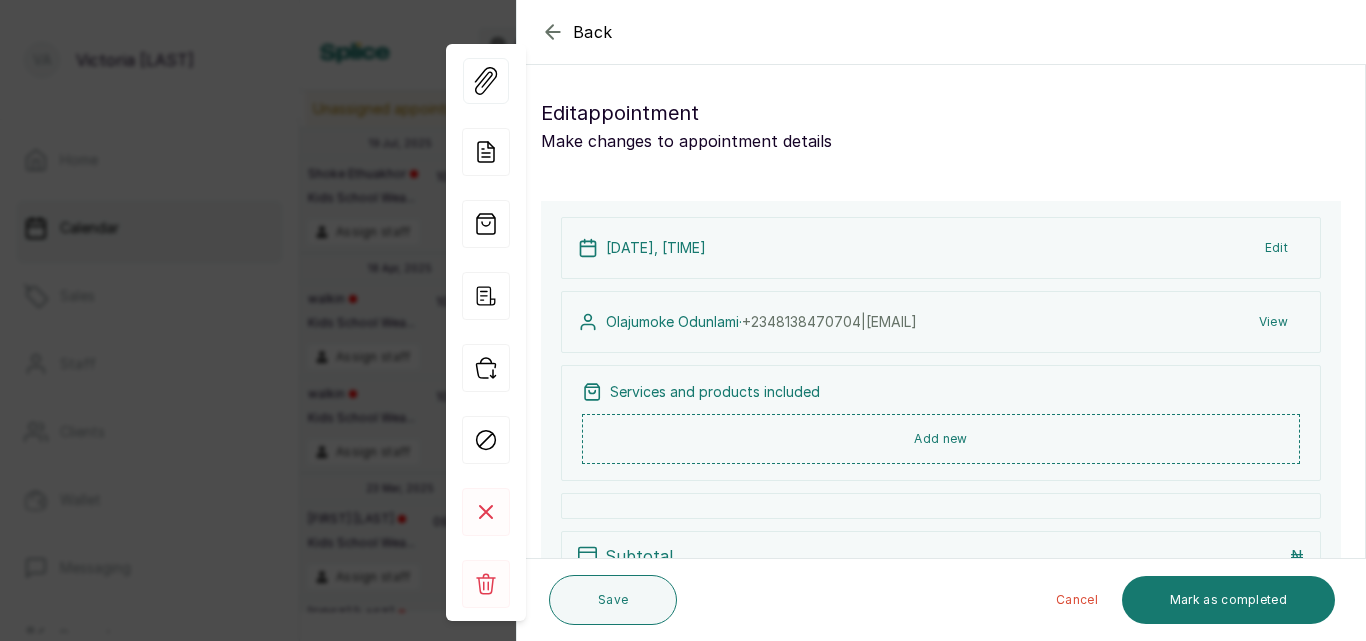 click 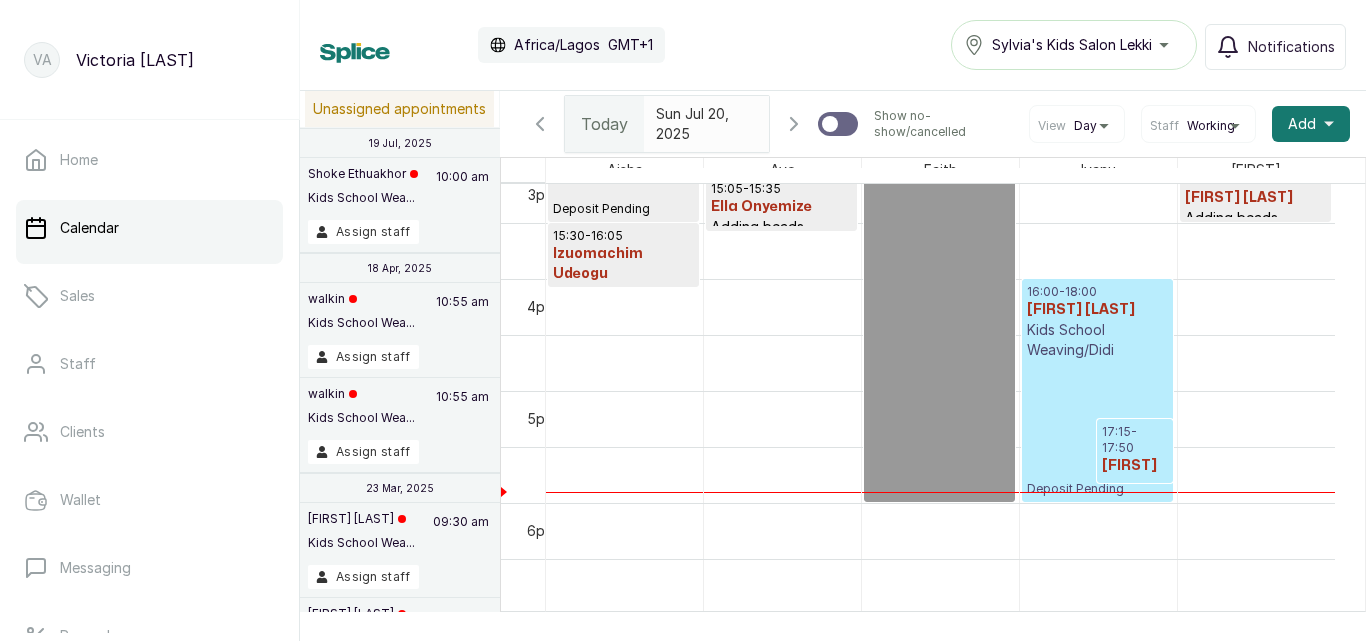 click on "[FIRST] [LAST]" at bounding box center (1097, 310) 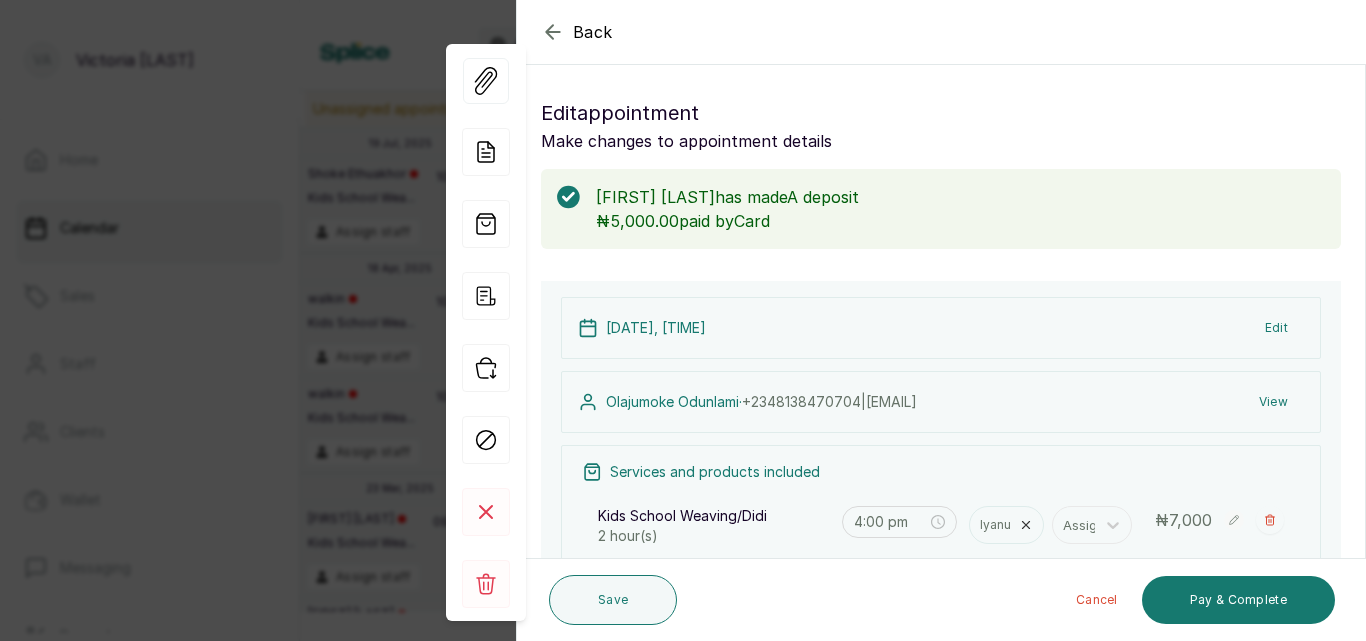 scroll, scrollTop: 2, scrollLeft: 0, axis: vertical 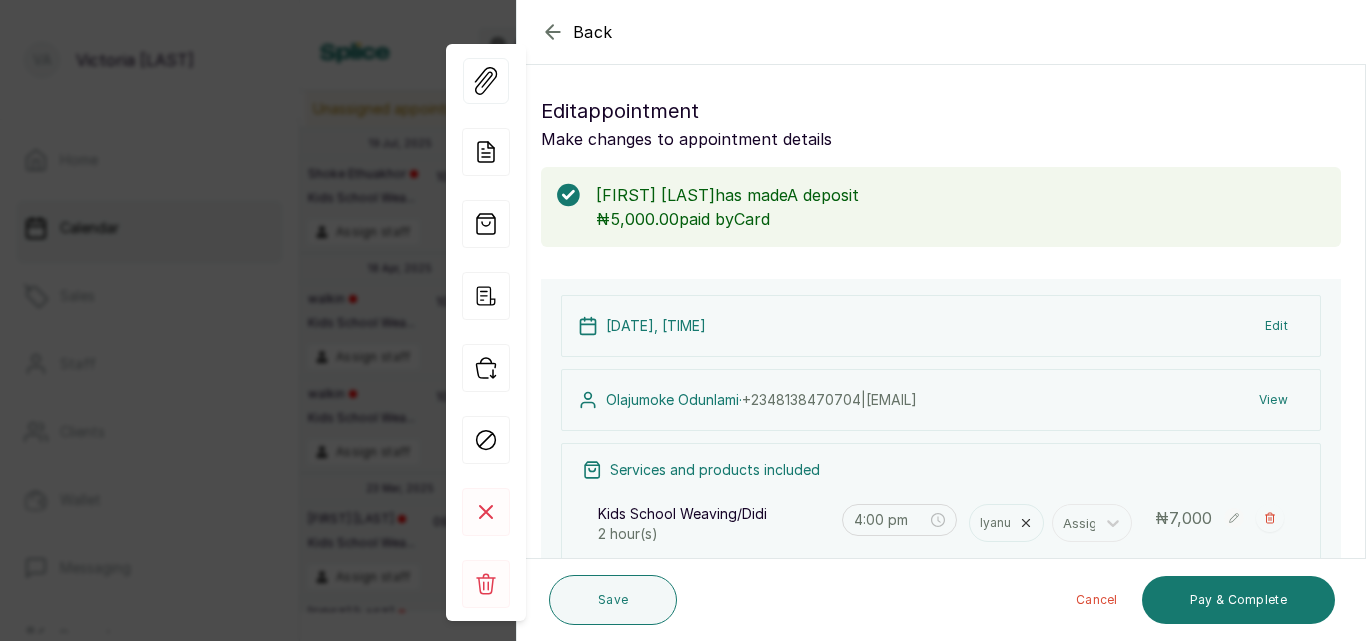 click 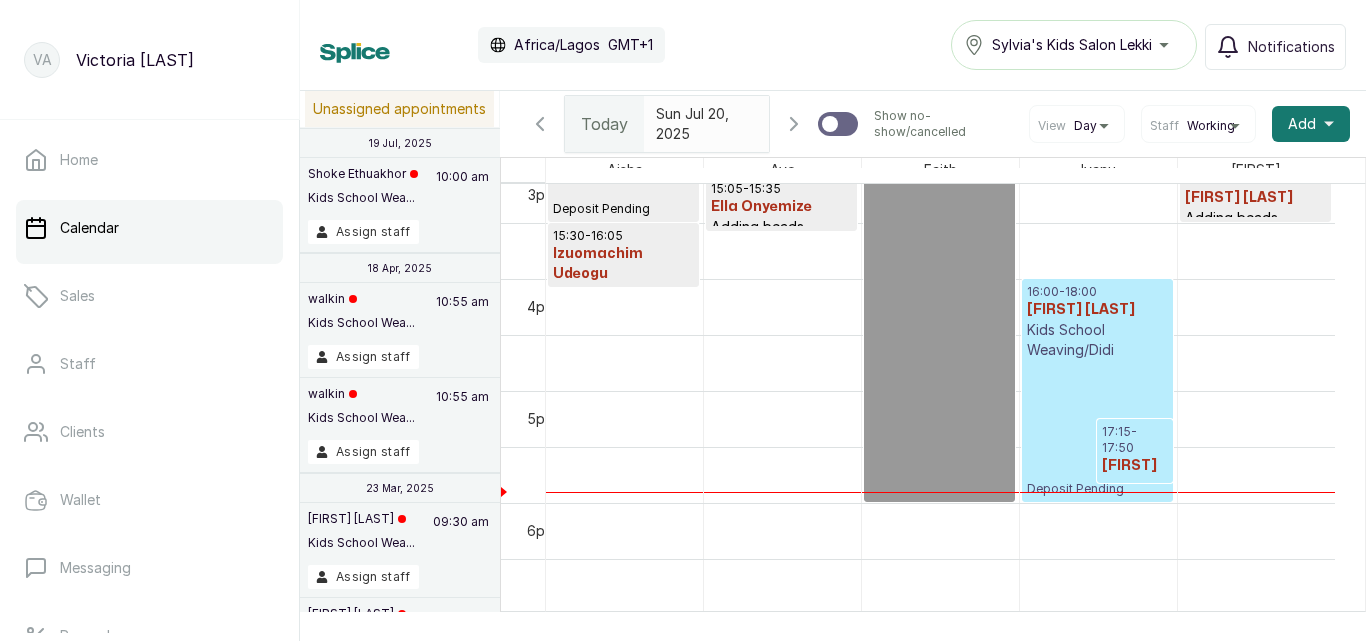 click on "[TIME]  -  [TIME] [FIRST] [LAST] Kids School Weaving/Didi Deposit Pending" at bounding box center (1097, 390) 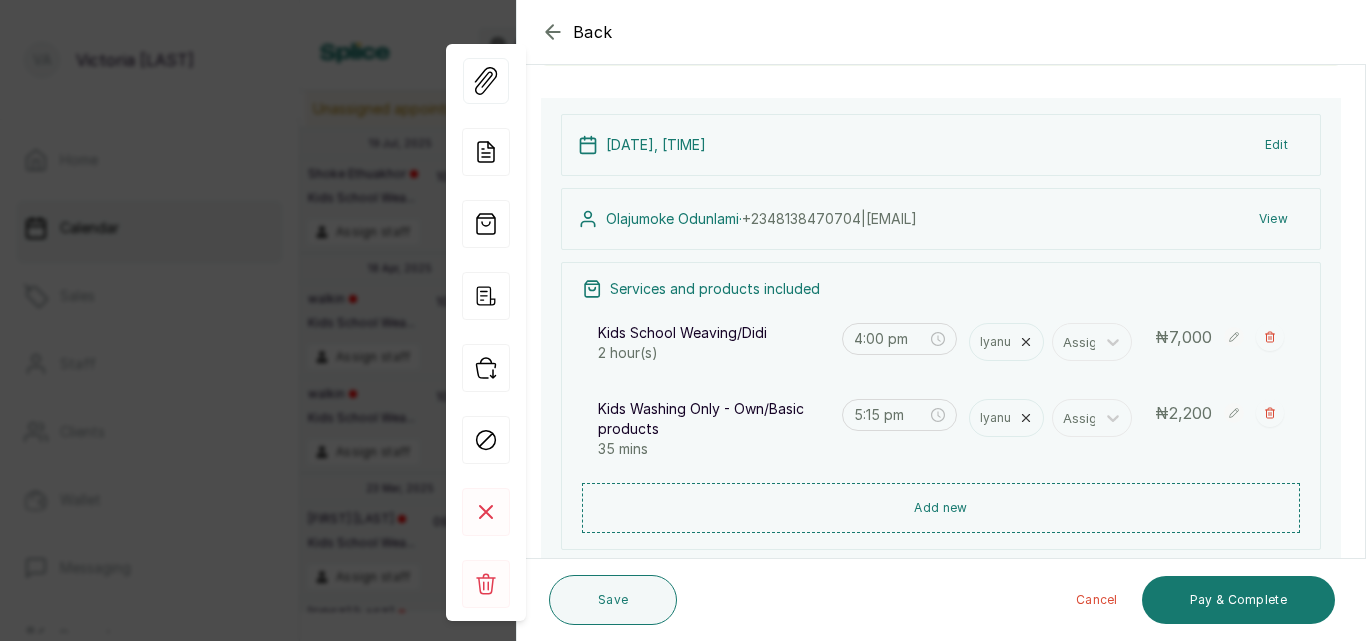 scroll, scrollTop: 271, scrollLeft: 0, axis: vertical 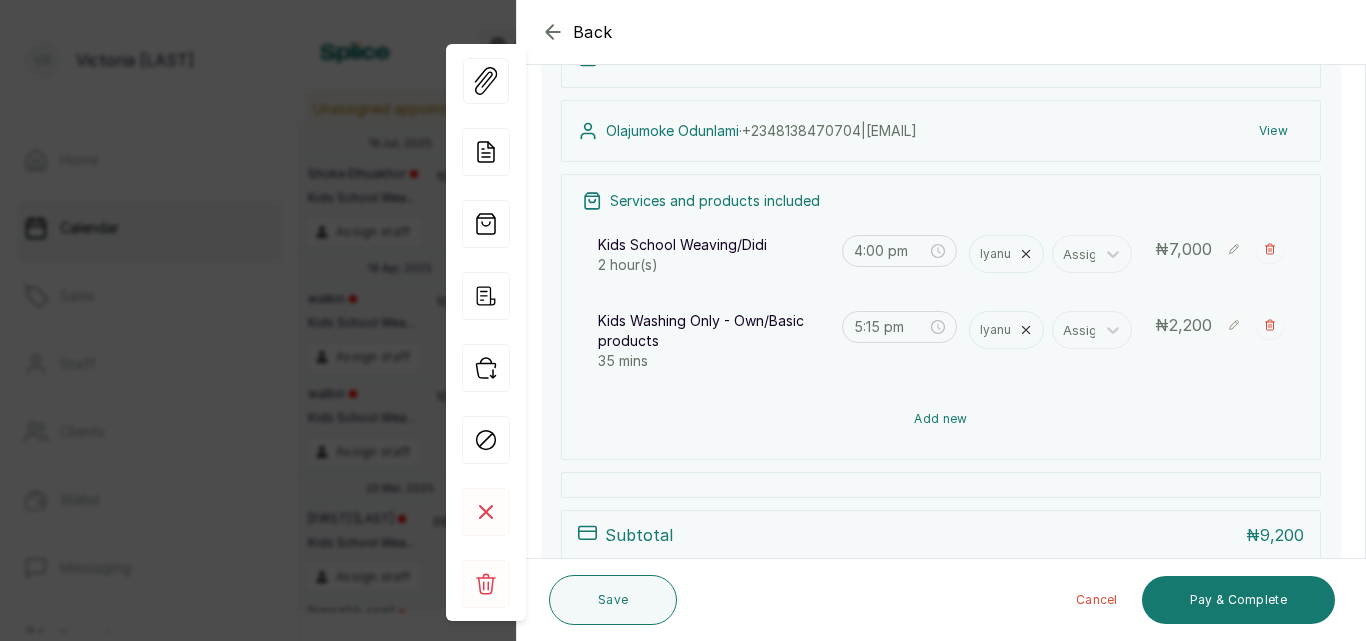 click on "Add new" at bounding box center [941, 419] 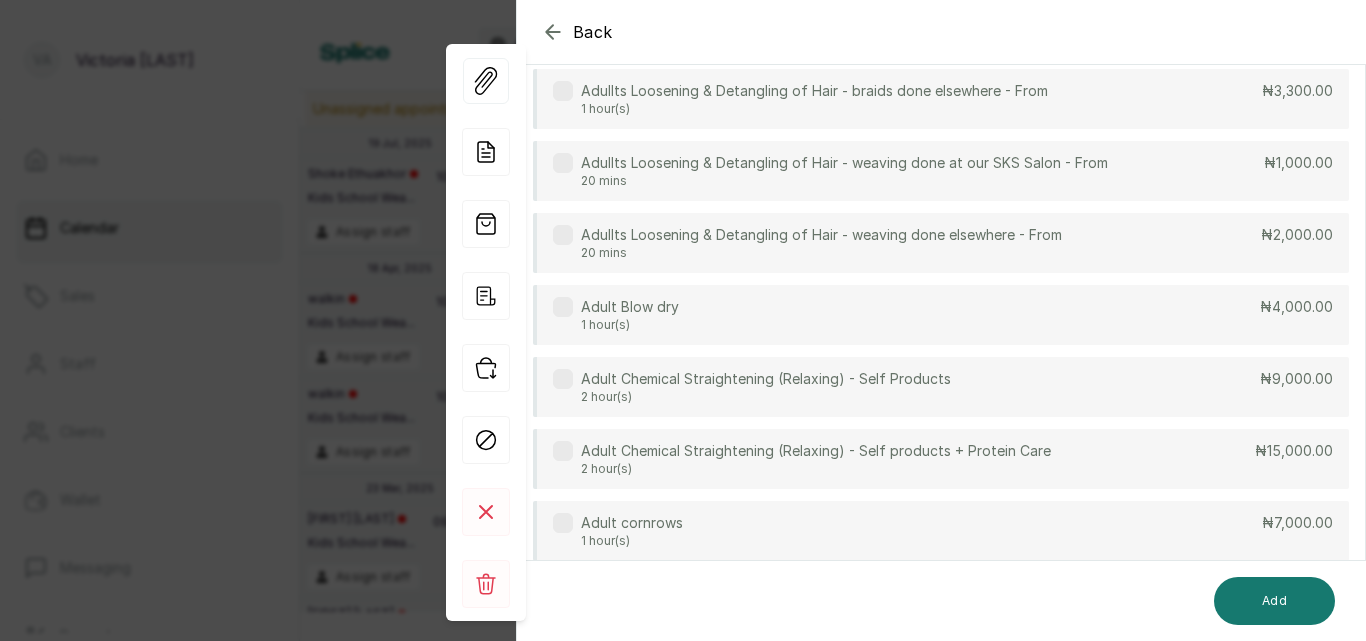 scroll, scrollTop: 149, scrollLeft: 0, axis: vertical 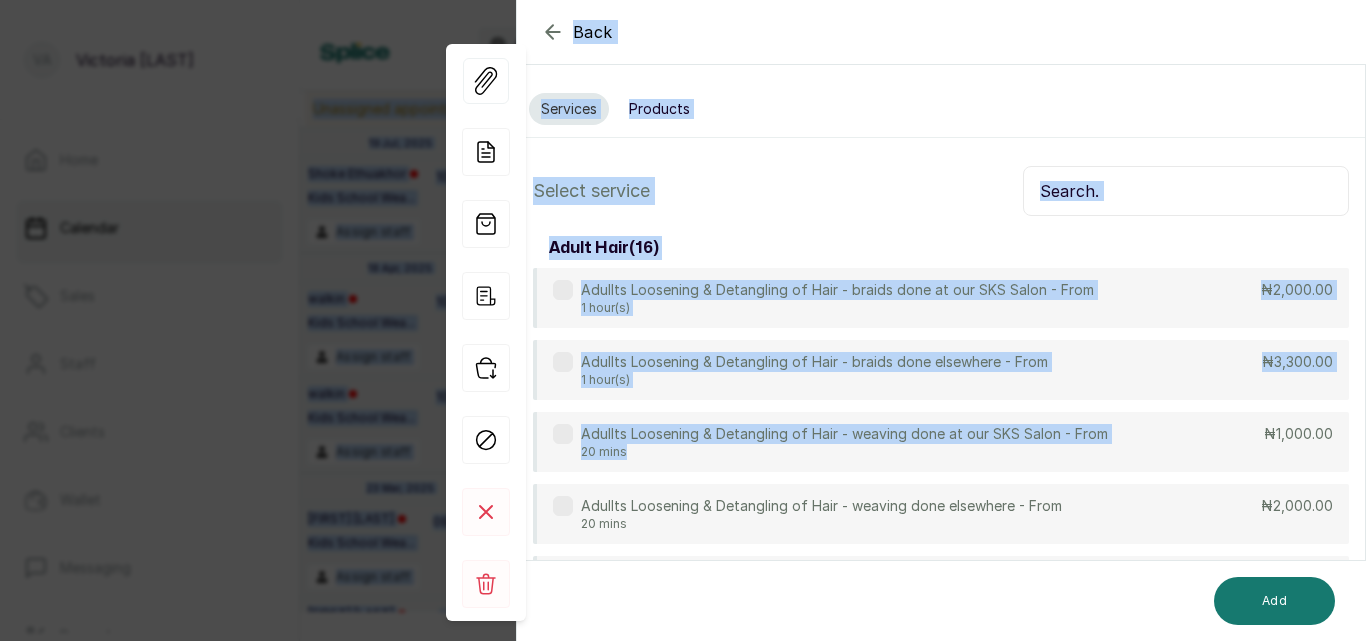 drag, startPoint x: 953, startPoint y: 325, endPoint x: 1022, endPoint y: -35, distance: 366.55286 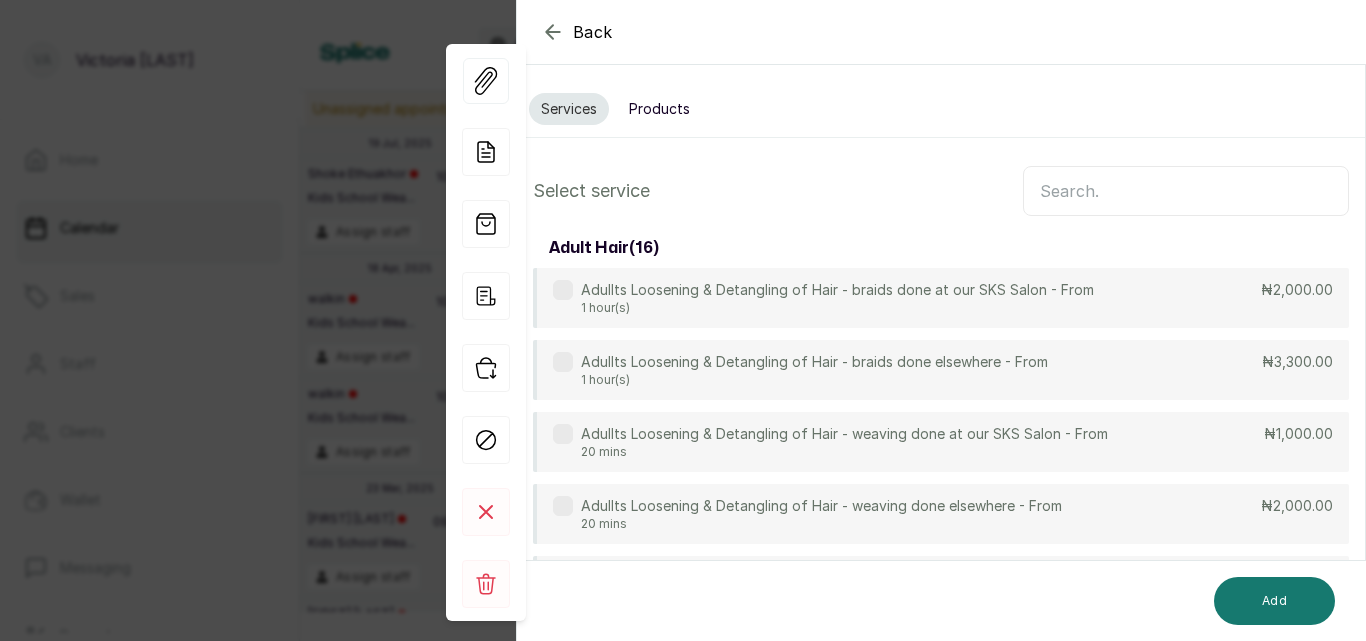 click on "Products" at bounding box center (659, 109) 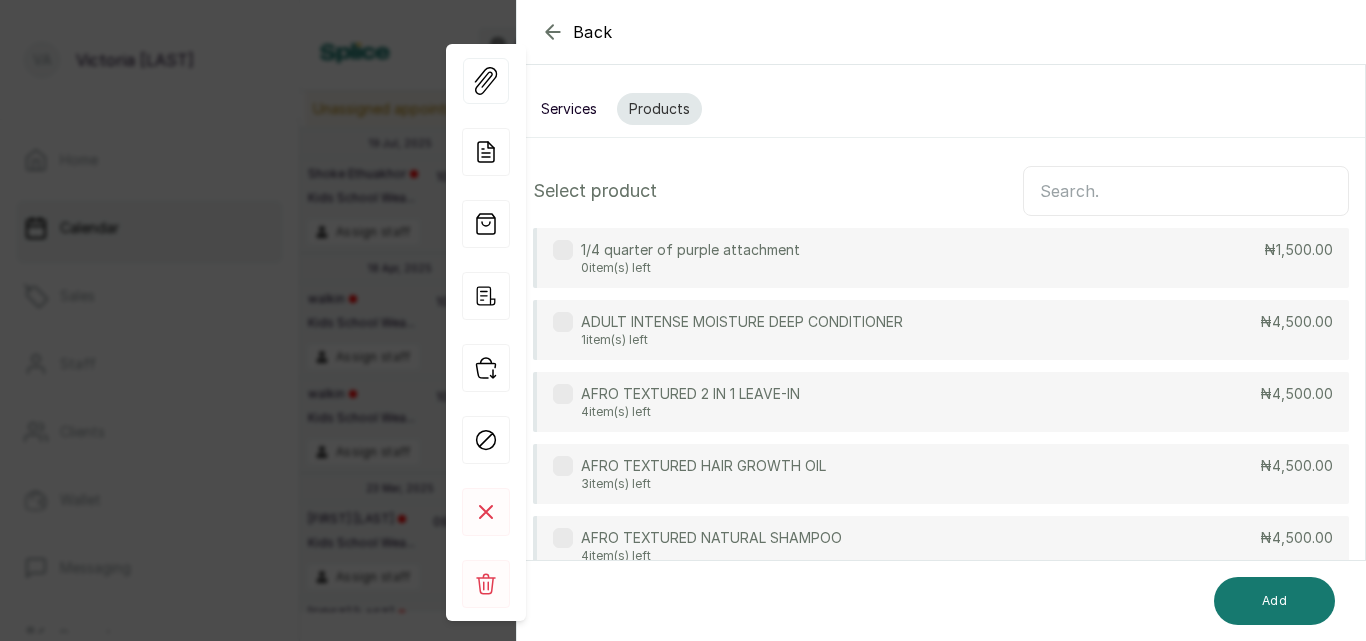 click at bounding box center [1186, 191] 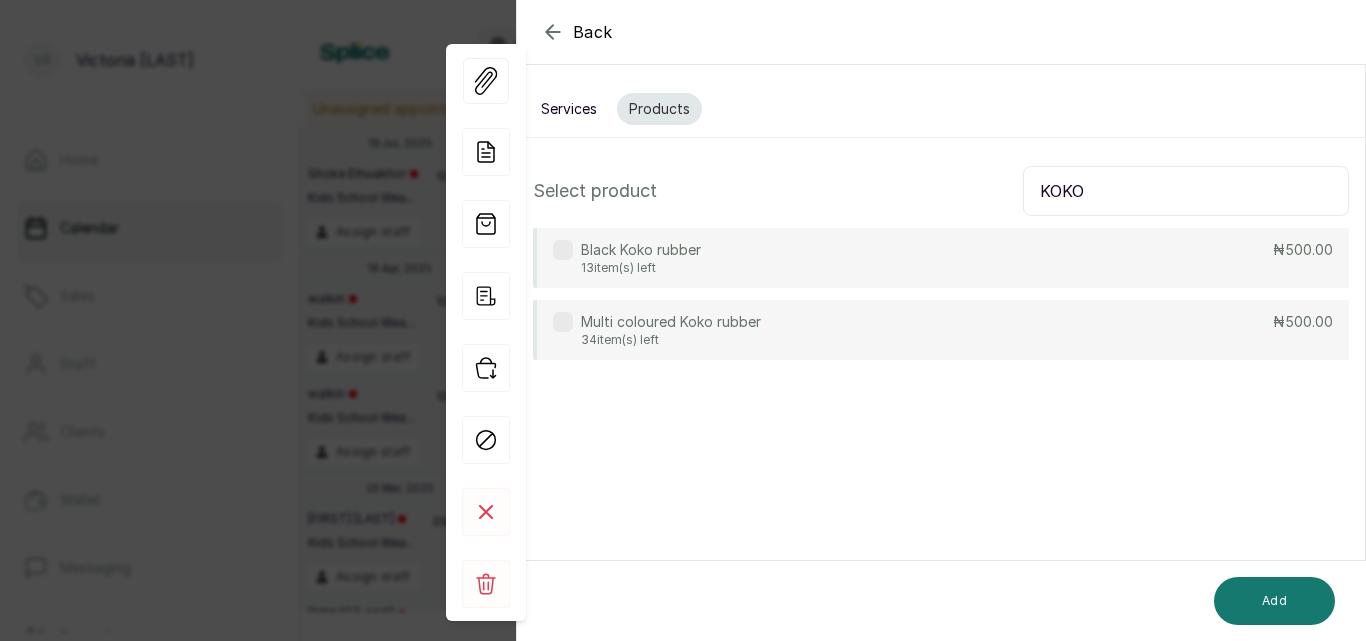 type on "KOKO" 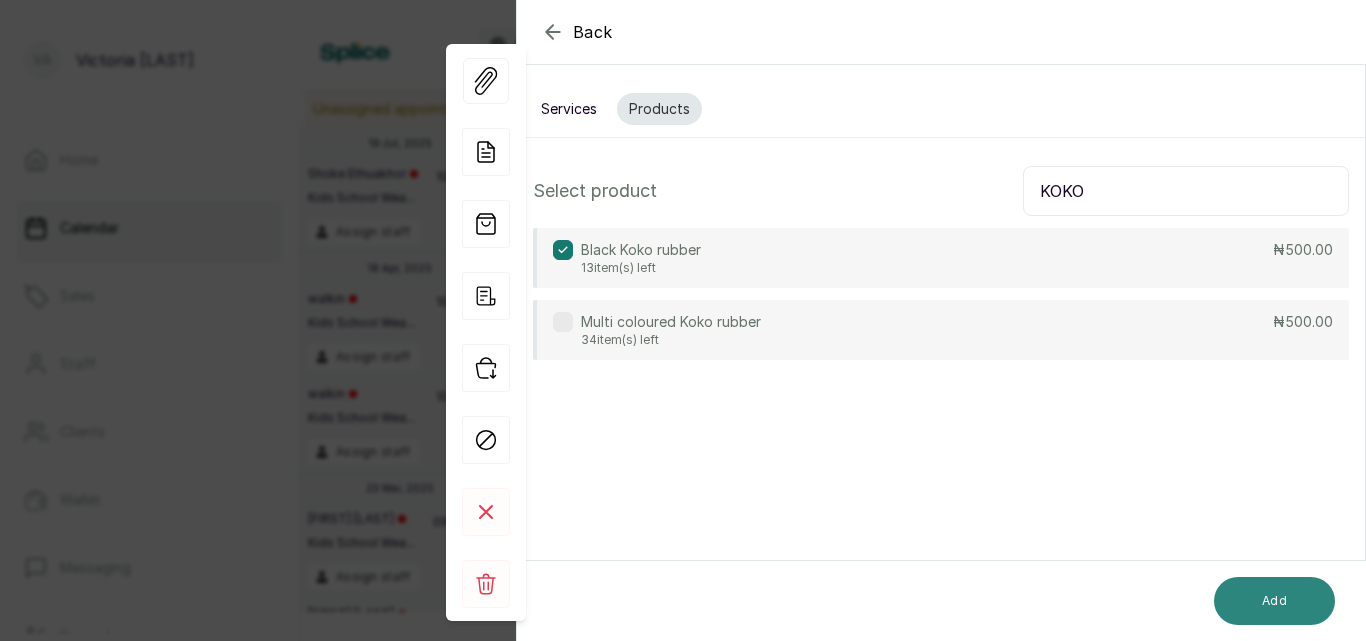 click on "Add" at bounding box center (1274, 601) 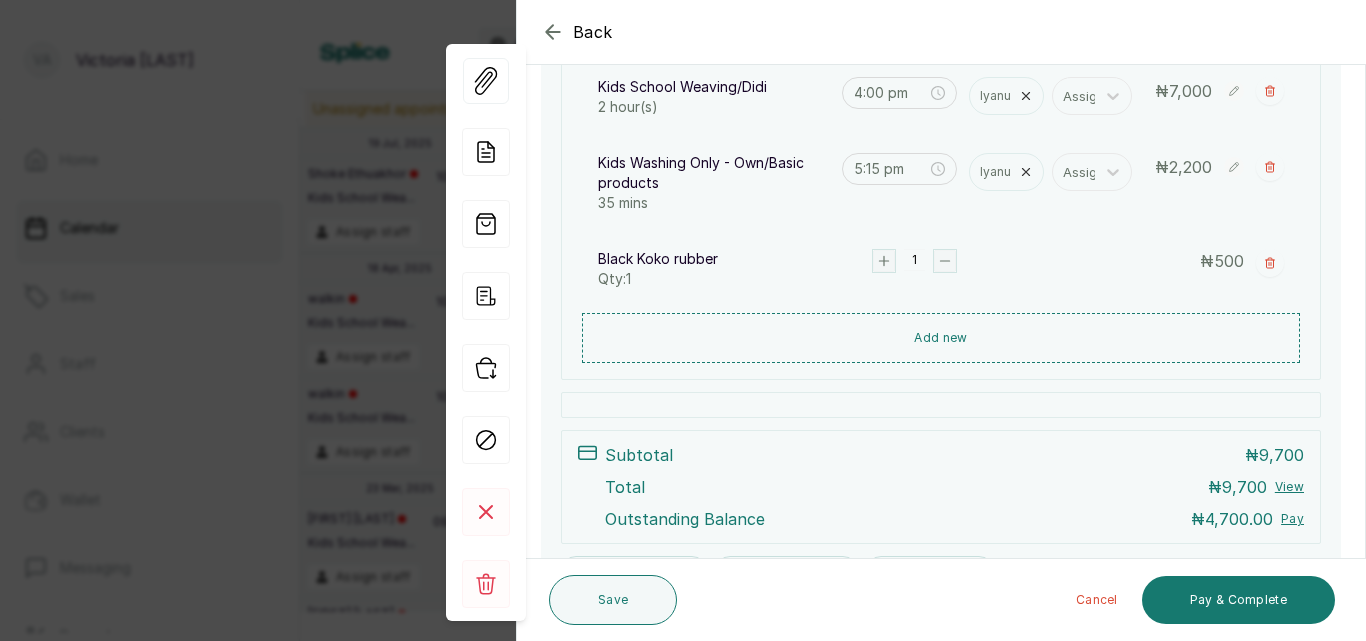 scroll, scrollTop: 443, scrollLeft: 0, axis: vertical 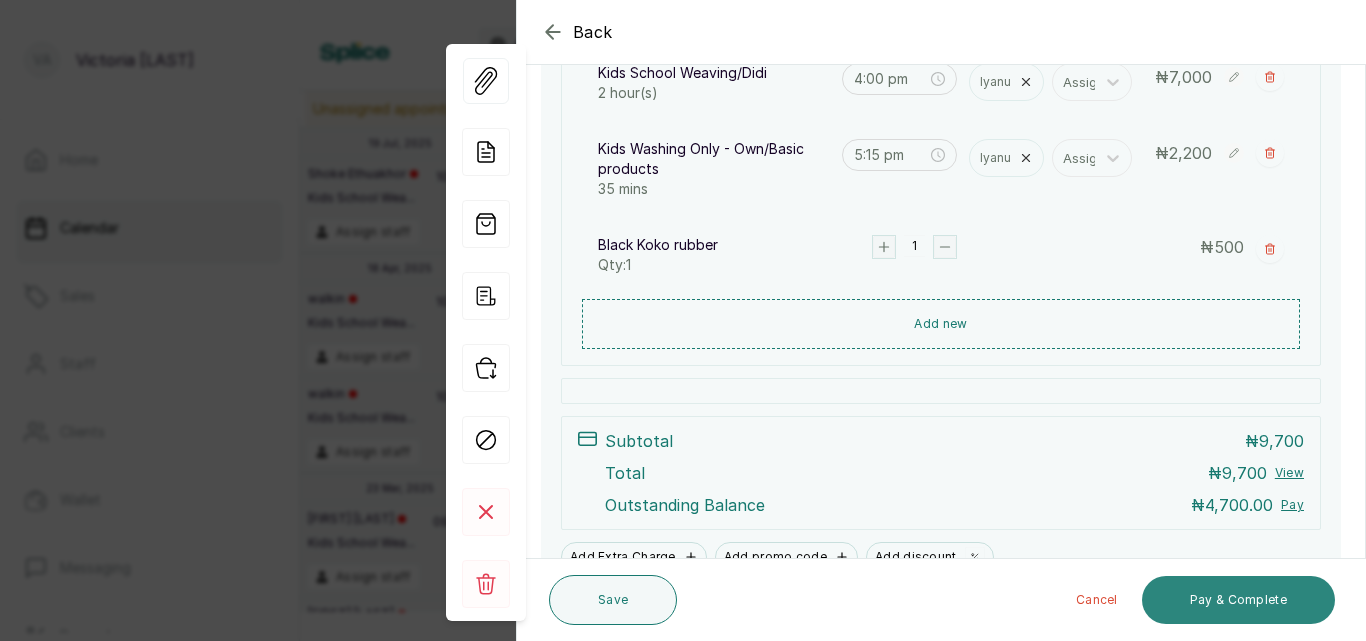 click on "Pay & Complete" at bounding box center (1238, 600) 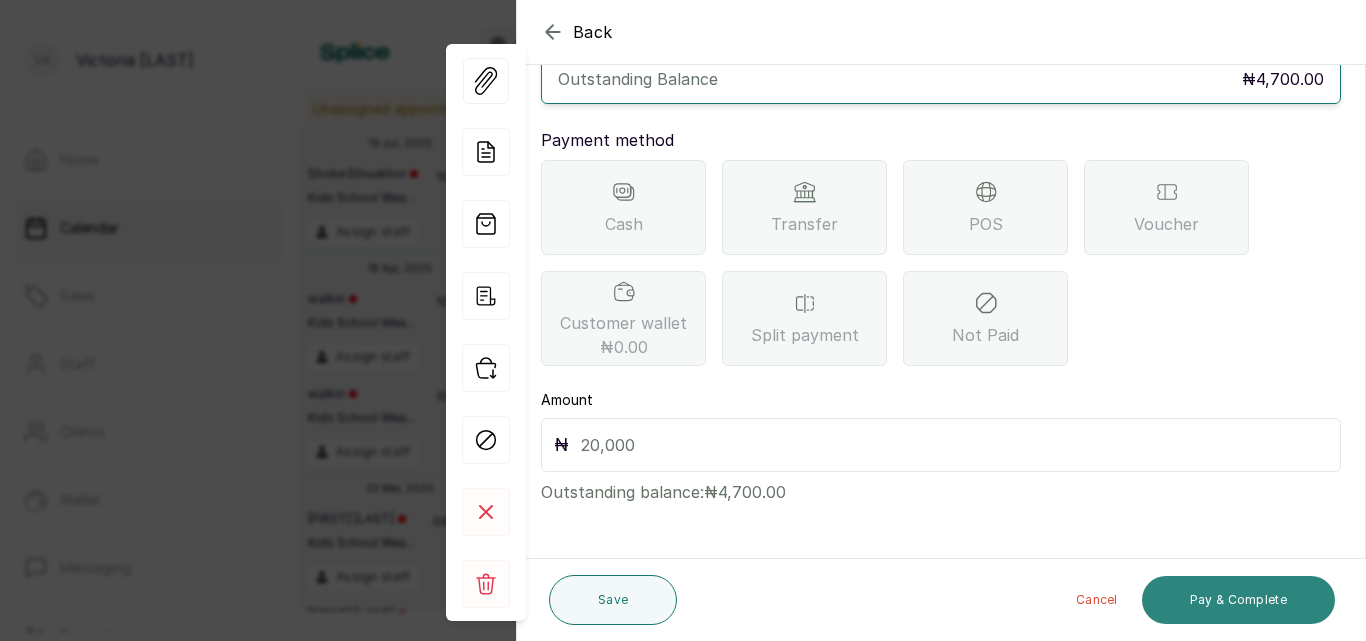 scroll, scrollTop: 159, scrollLeft: 0, axis: vertical 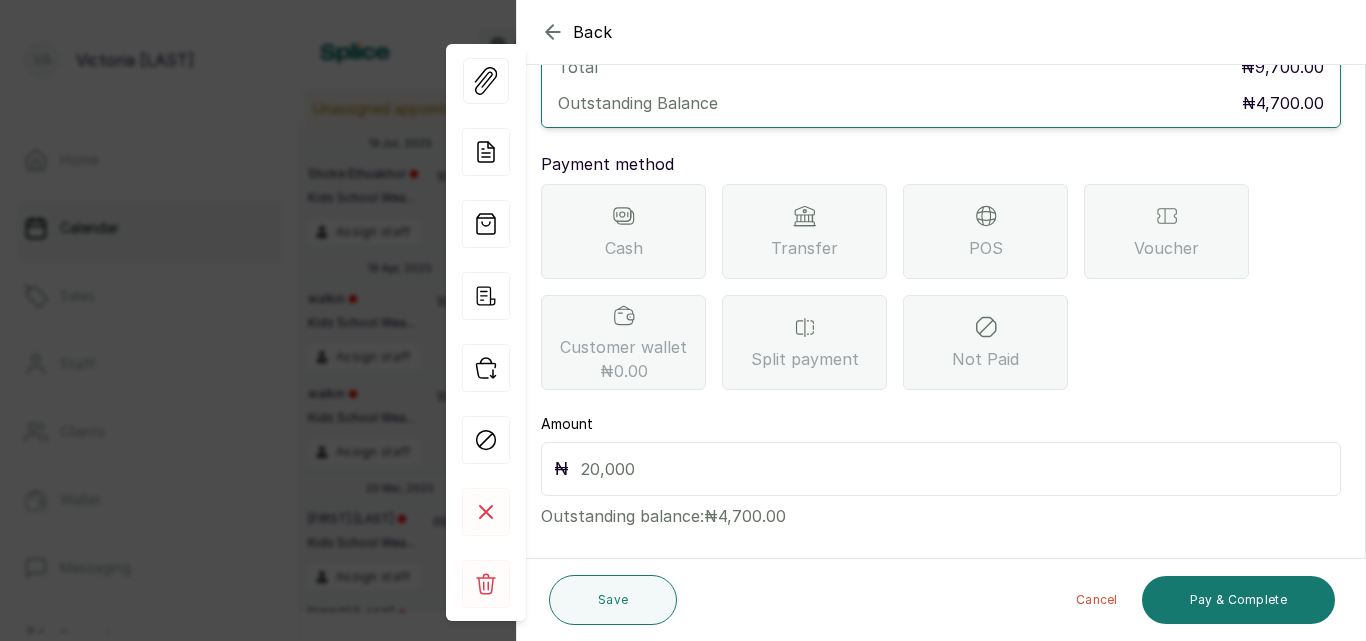click on "Transfer" at bounding box center [804, 248] 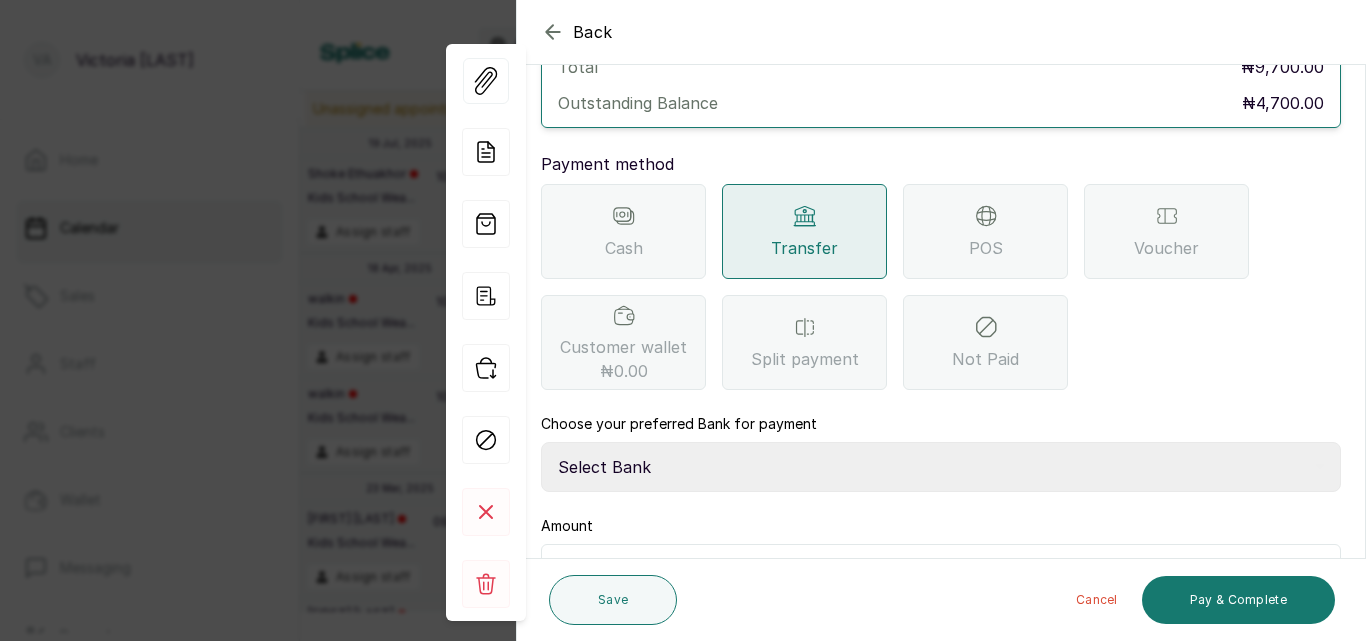 click on "Select Bank CANARY YELLOW Moniepoint MFB CANARY YELLOW Sparkle Microfinance Bank" at bounding box center [941, 467] 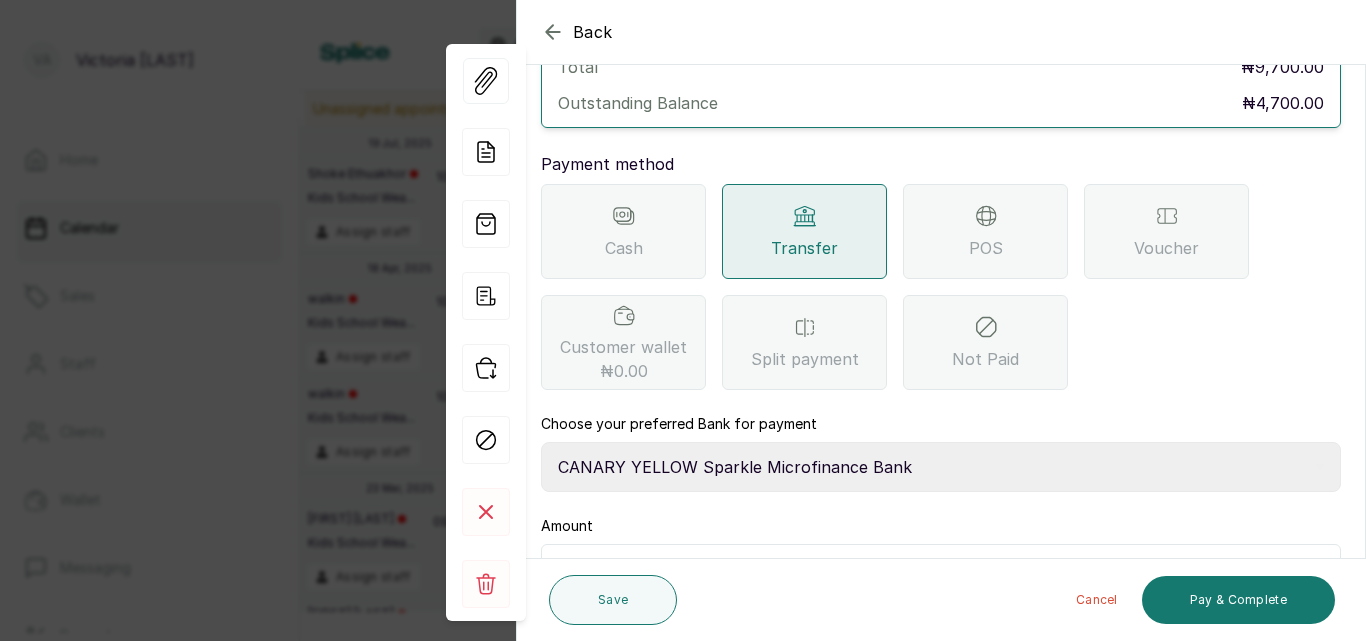click on "Select Bank CANARY YELLOW Moniepoint MFB CANARY YELLOW Sparkle Microfinance Bank" at bounding box center [941, 467] 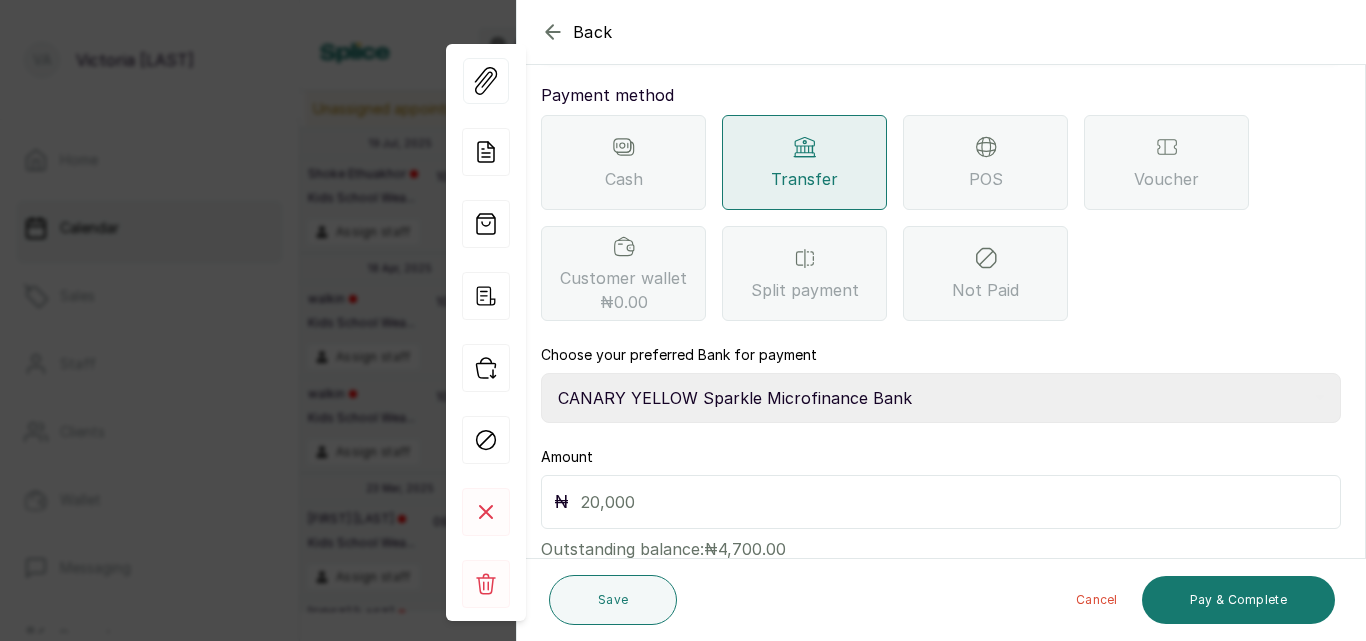 scroll, scrollTop: 231, scrollLeft: 0, axis: vertical 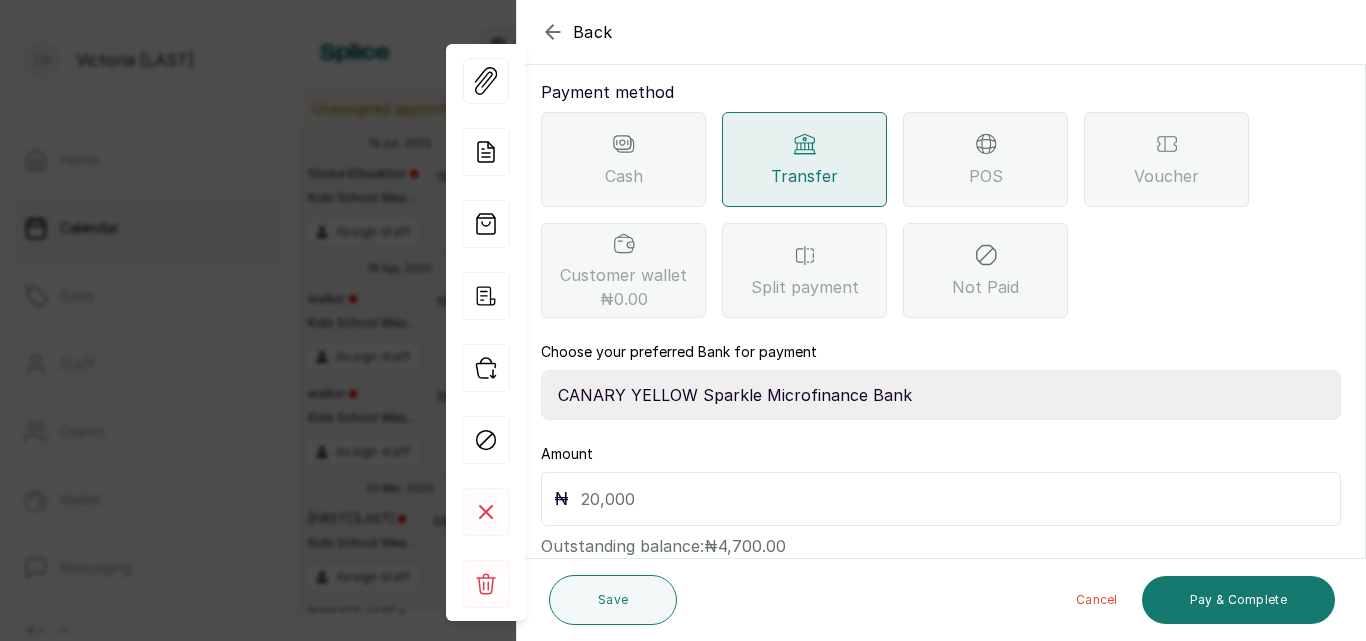 click at bounding box center [954, 499] 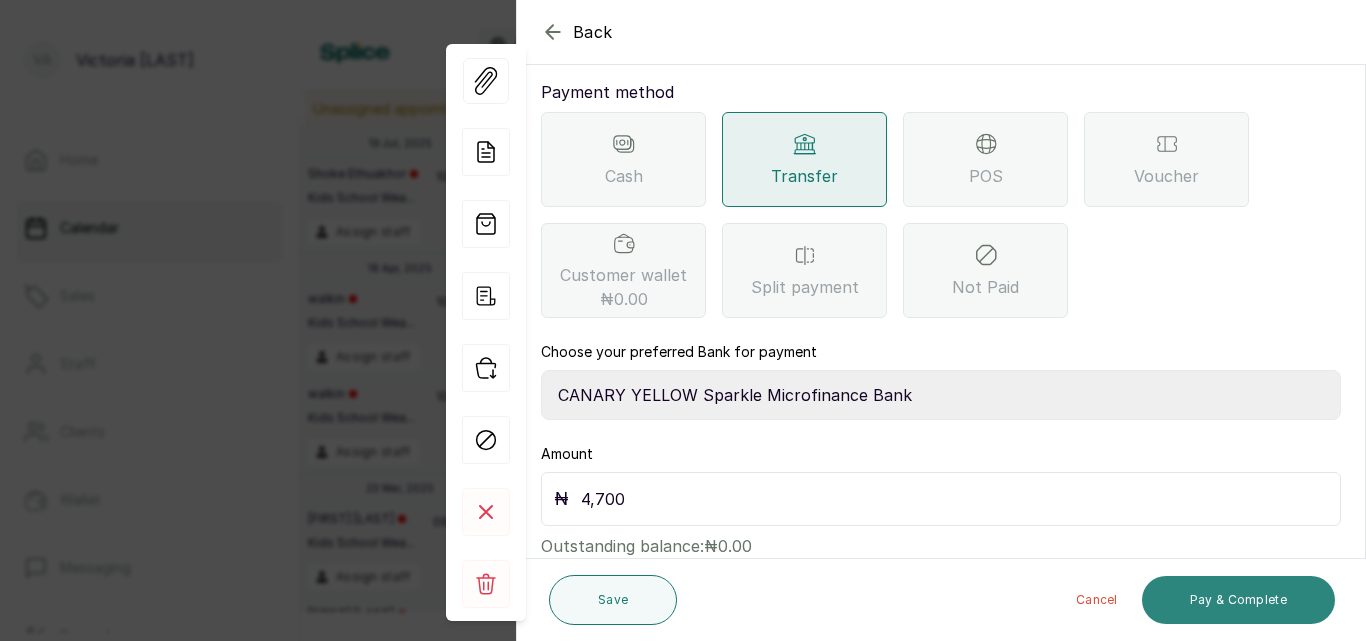 type on "4,700" 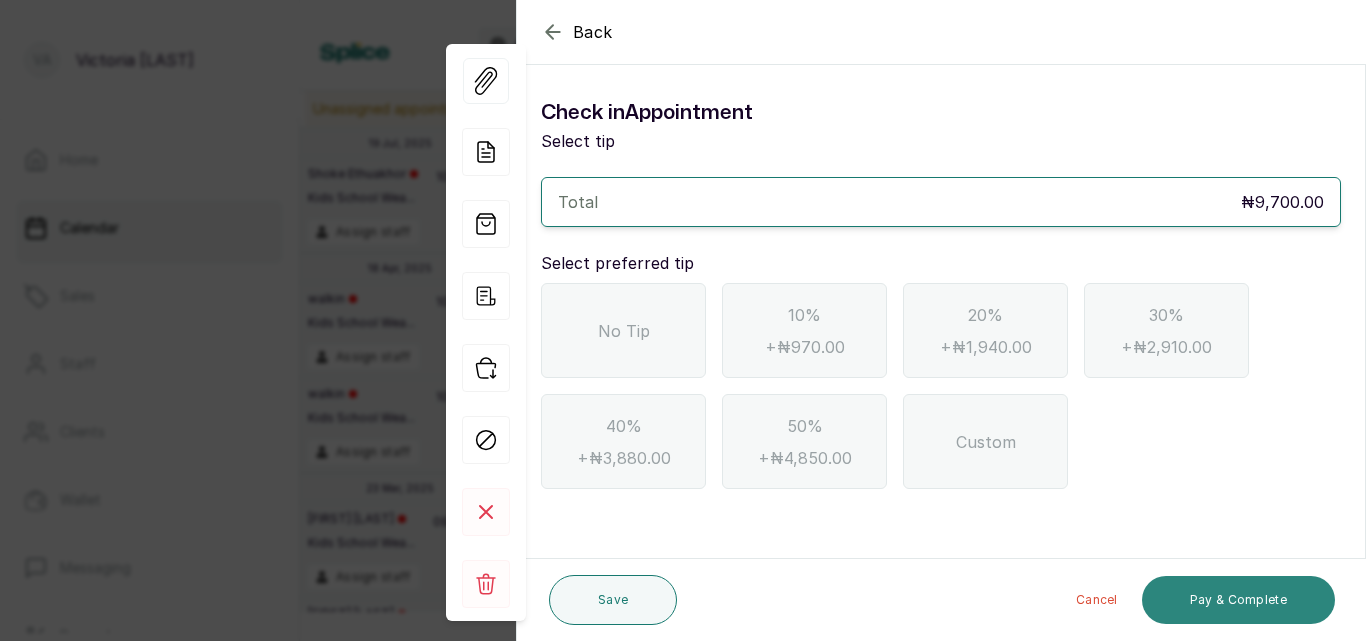 scroll, scrollTop: 0, scrollLeft: 0, axis: both 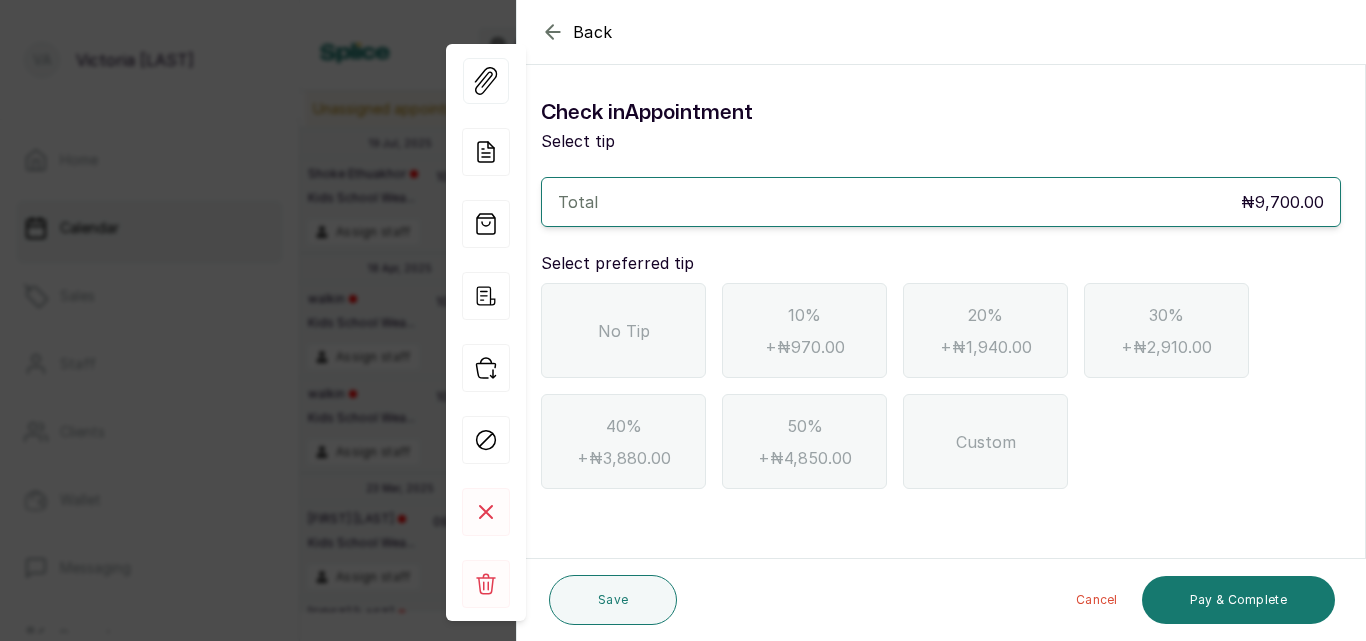click on "No Tip" at bounding box center [623, 330] 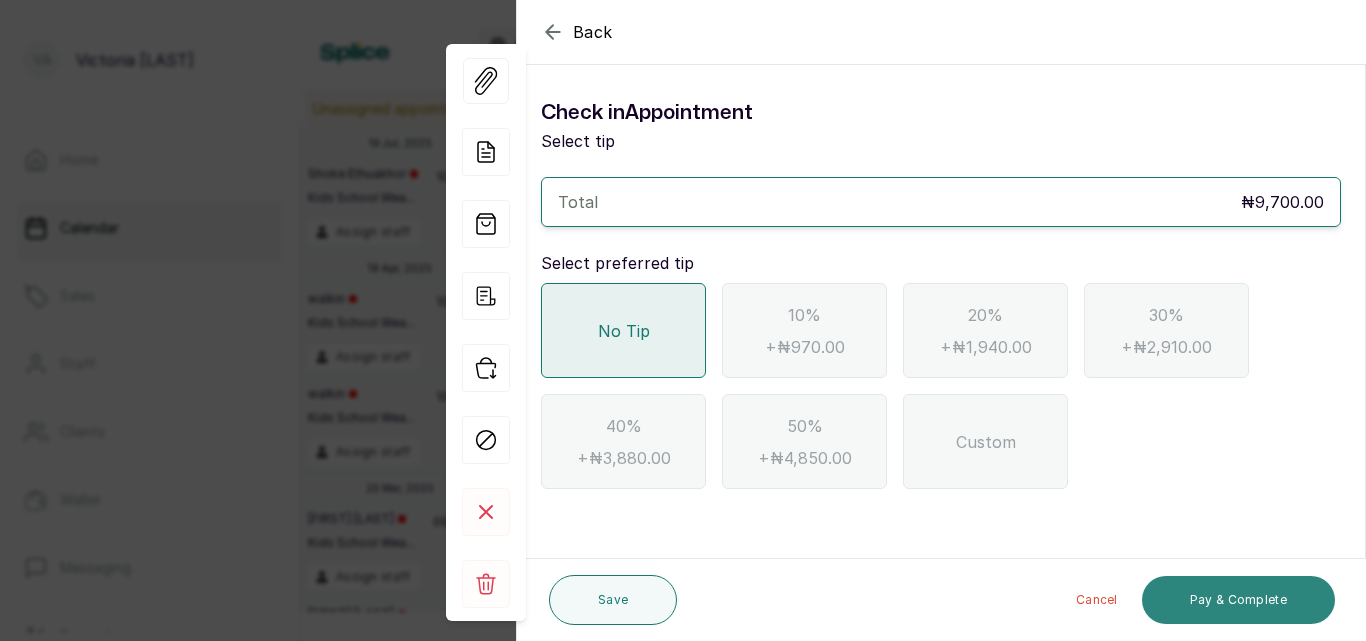 click on "Pay & Complete" at bounding box center [1238, 600] 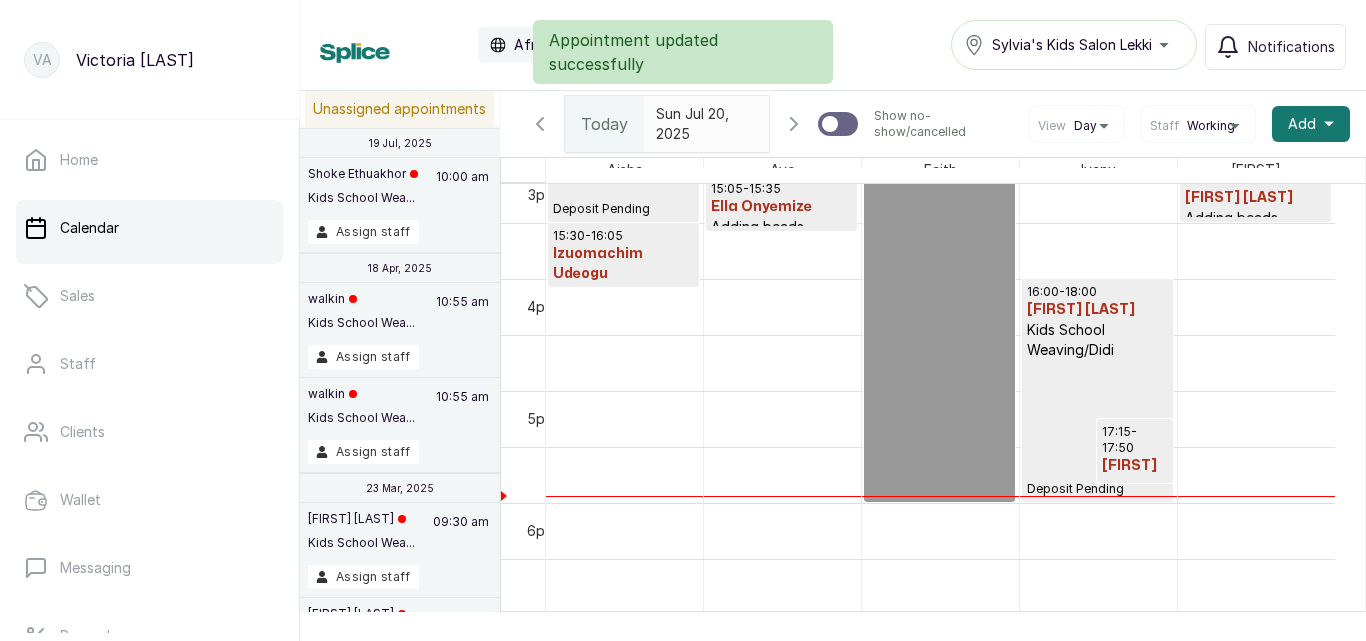 scroll, scrollTop: 1546, scrollLeft: 0, axis: vertical 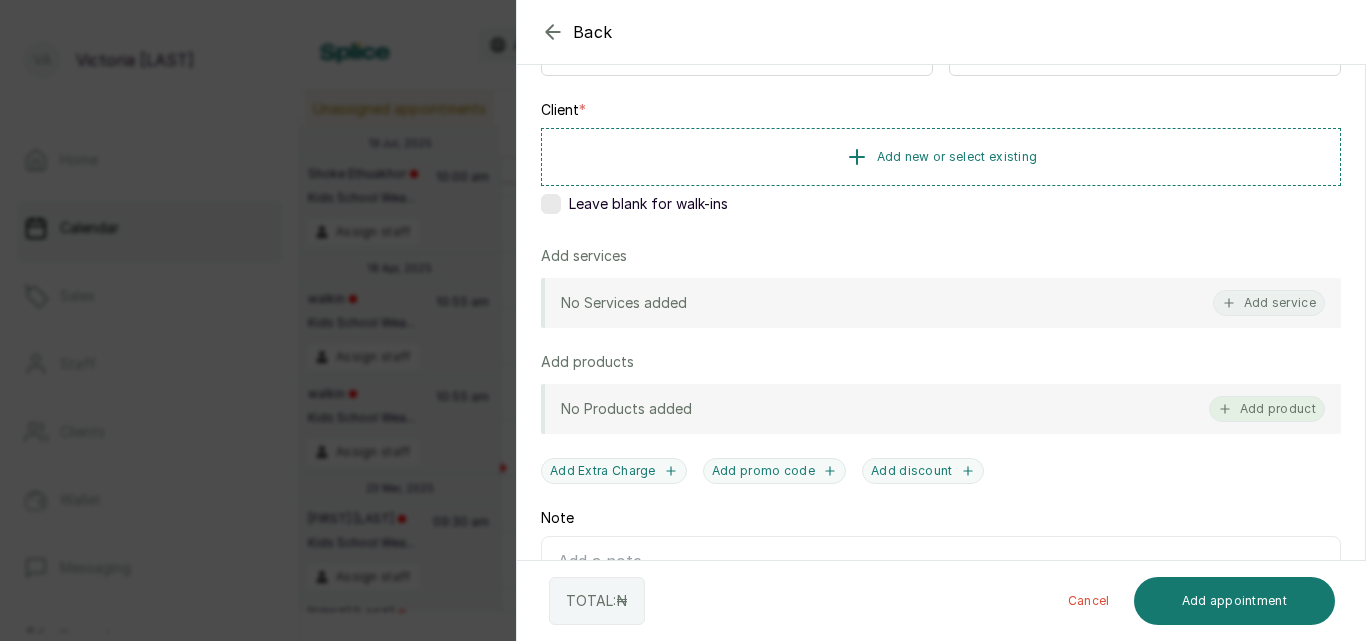 click on "Add product" at bounding box center (1267, 409) 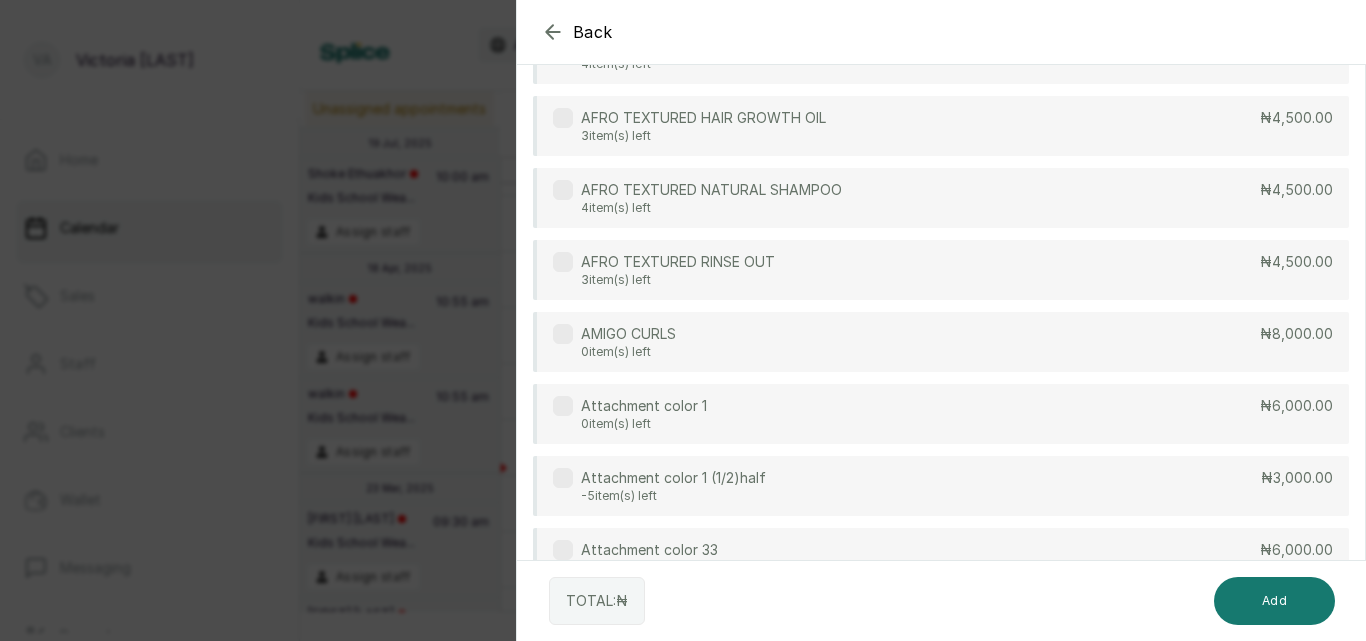 scroll, scrollTop: 191, scrollLeft: 0, axis: vertical 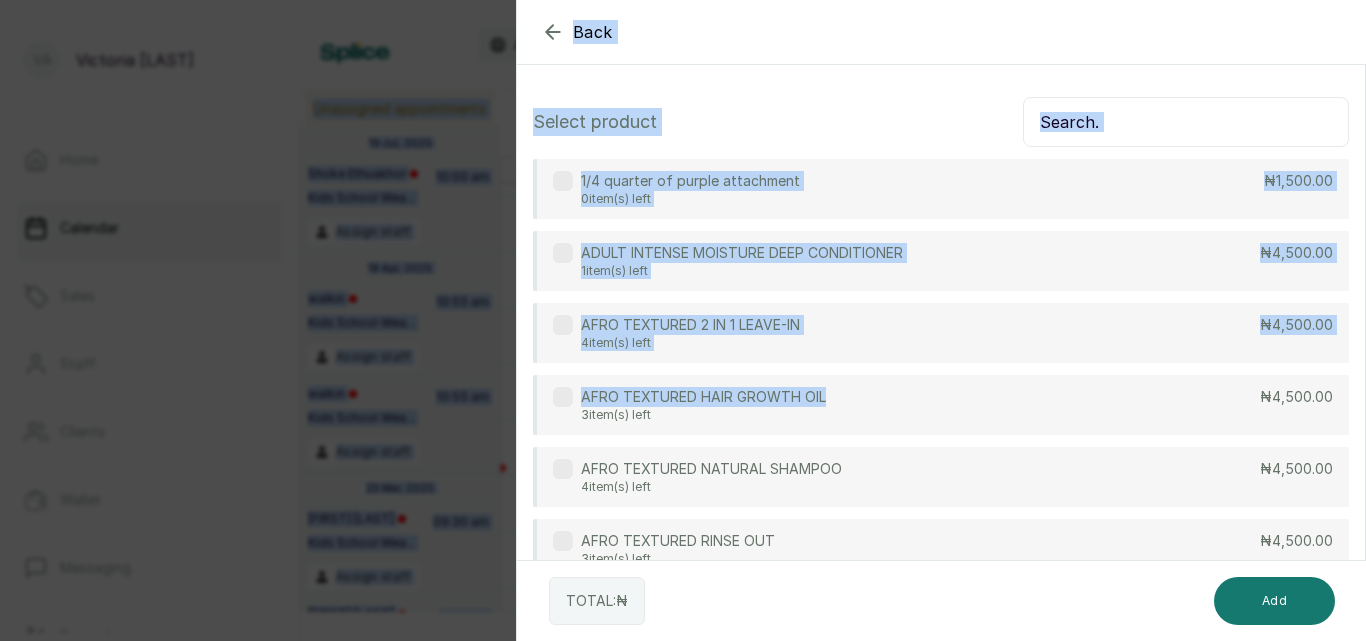 drag, startPoint x: 957, startPoint y: 210, endPoint x: 970, endPoint y: -87, distance: 297.28436 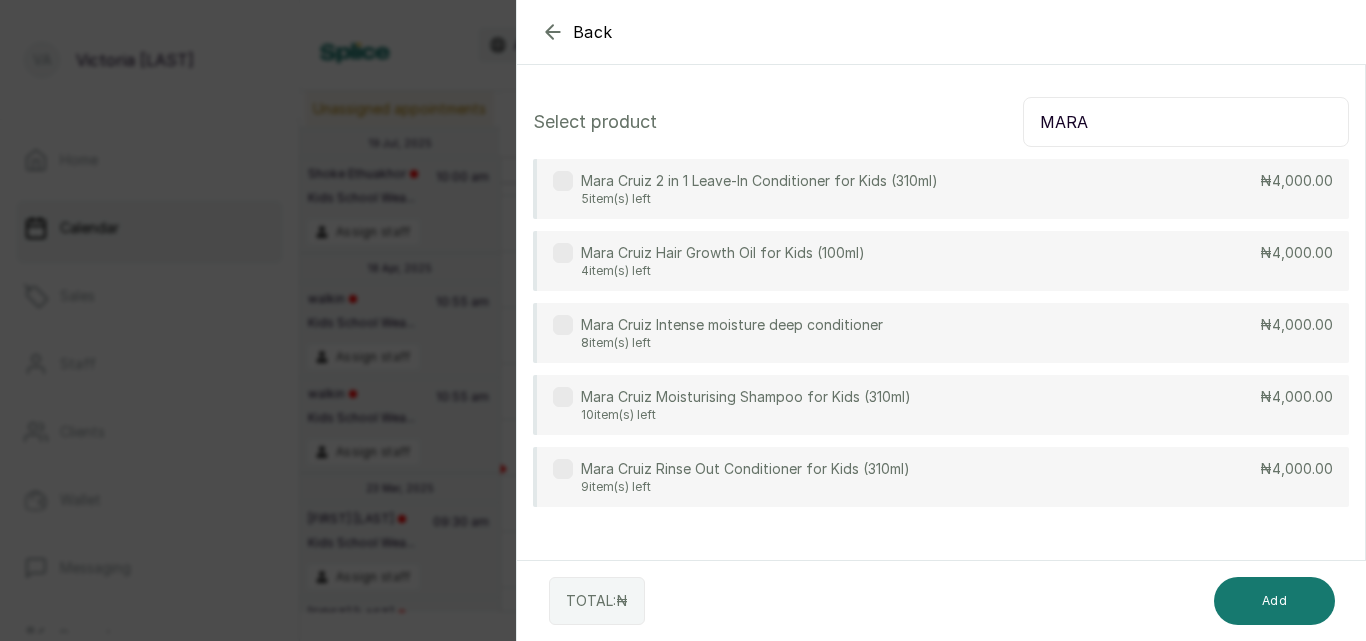 type on "MARA" 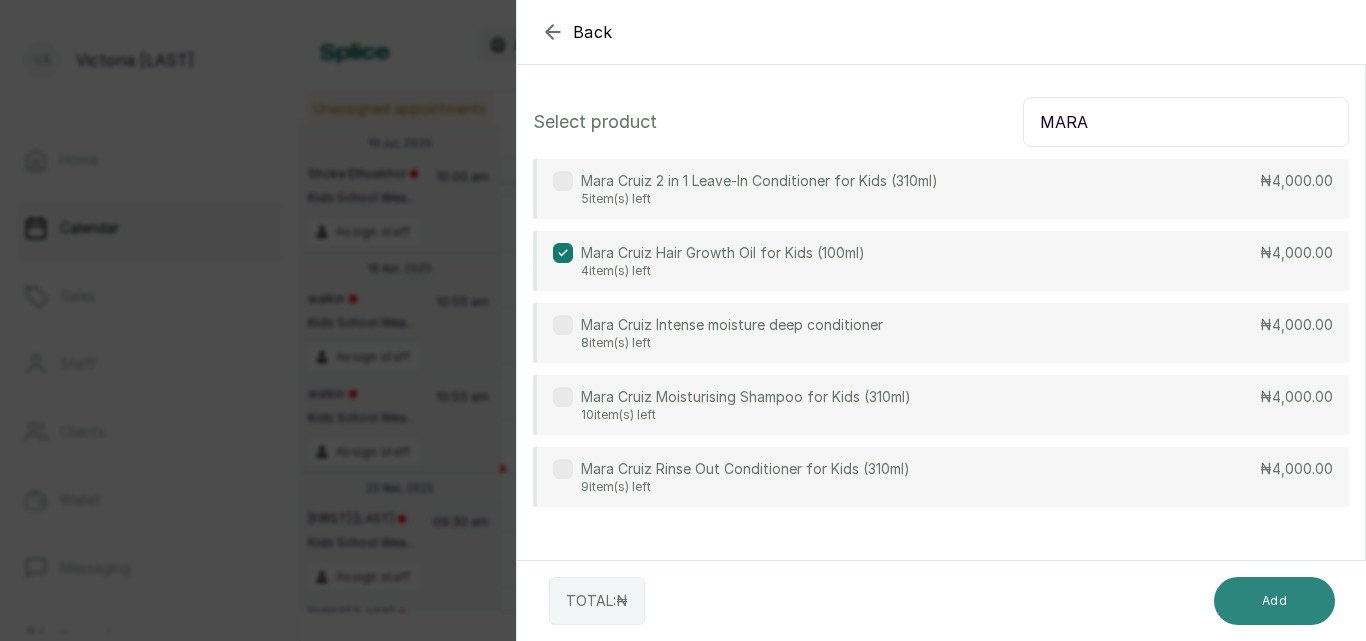 click on "Add" at bounding box center (1274, 601) 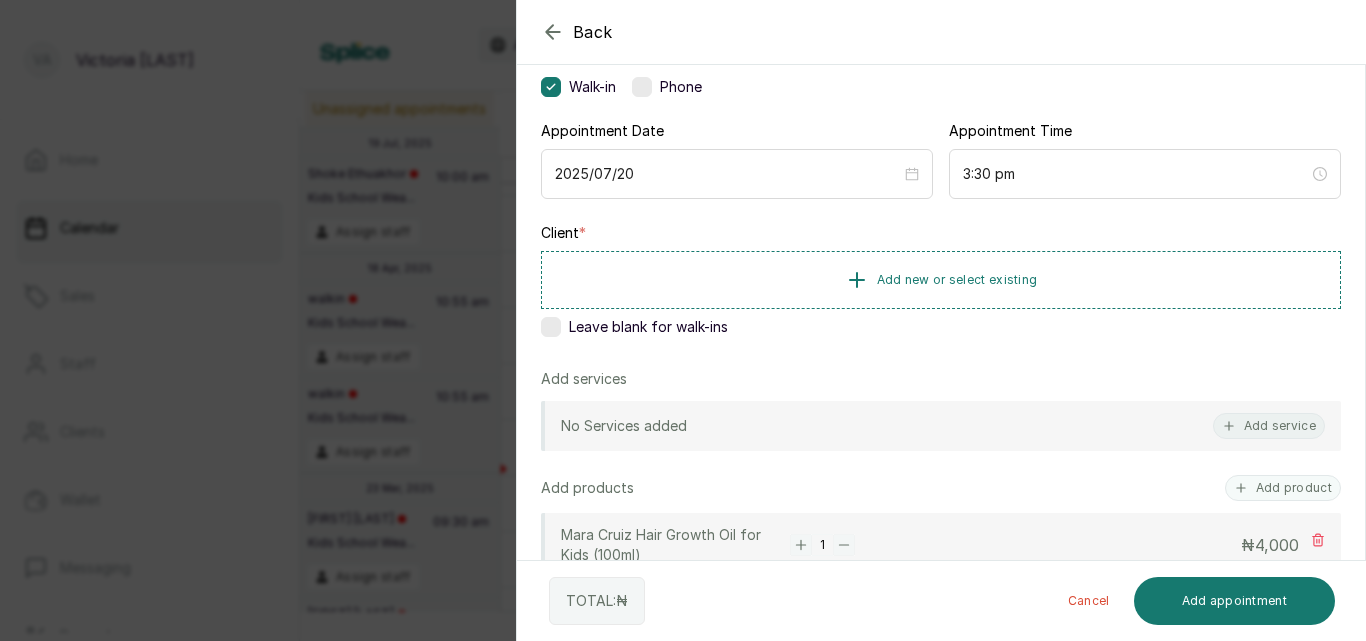 scroll, scrollTop: 182, scrollLeft: 0, axis: vertical 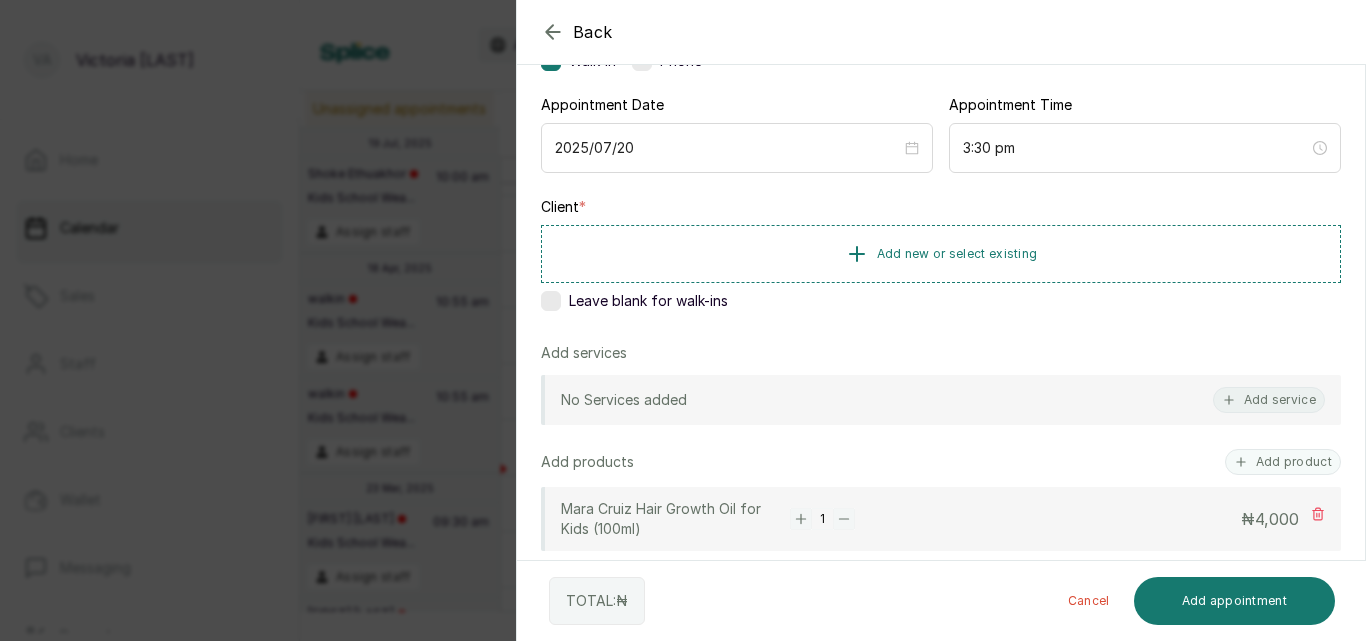 click 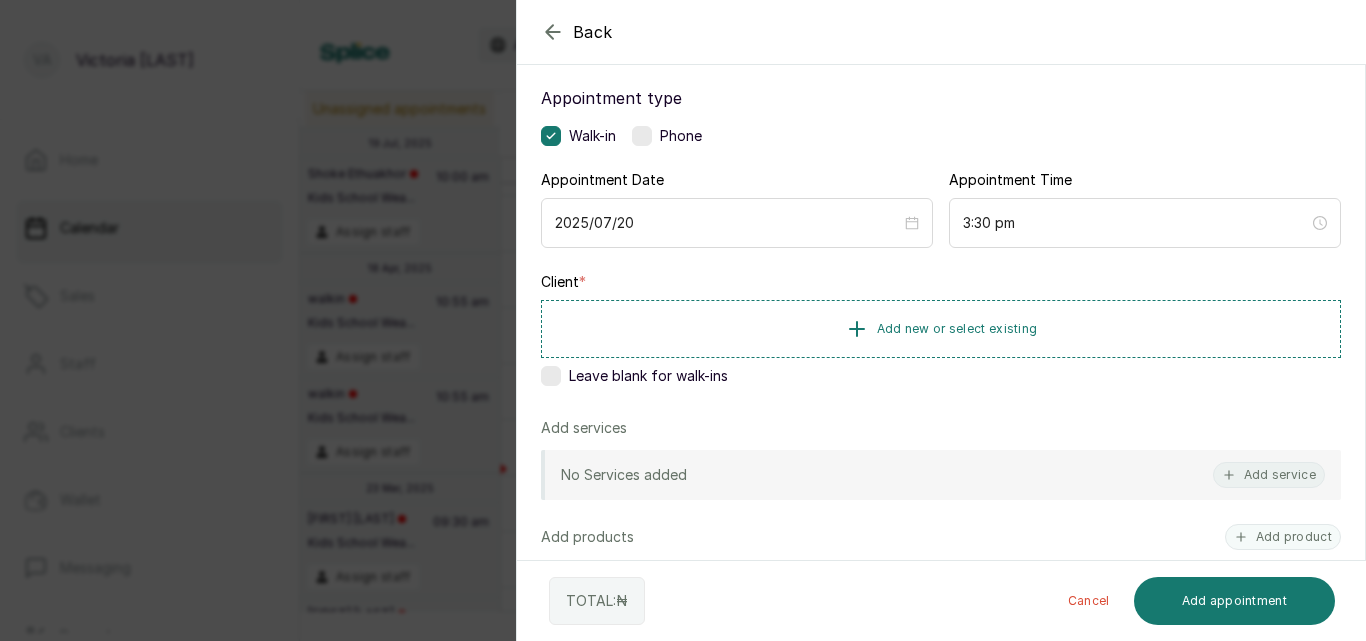 scroll, scrollTop: 0, scrollLeft: 0, axis: both 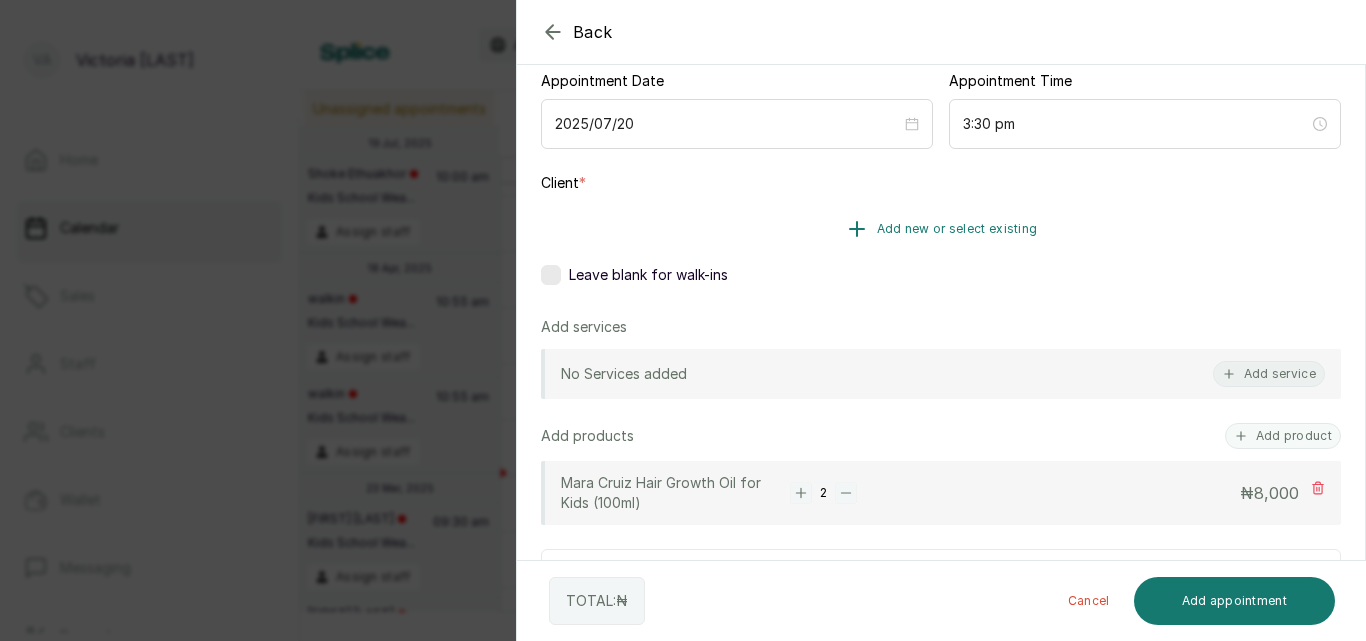 click on "Add new or select existing" at bounding box center (957, 229) 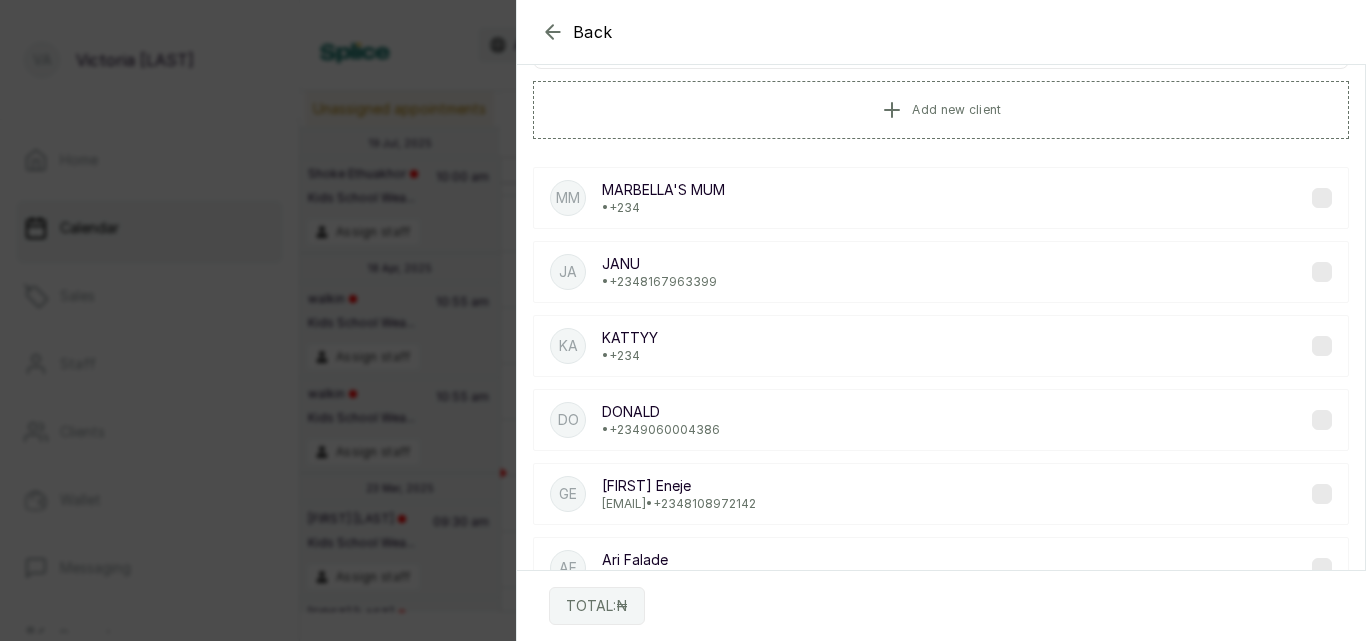 scroll, scrollTop: 0, scrollLeft: 0, axis: both 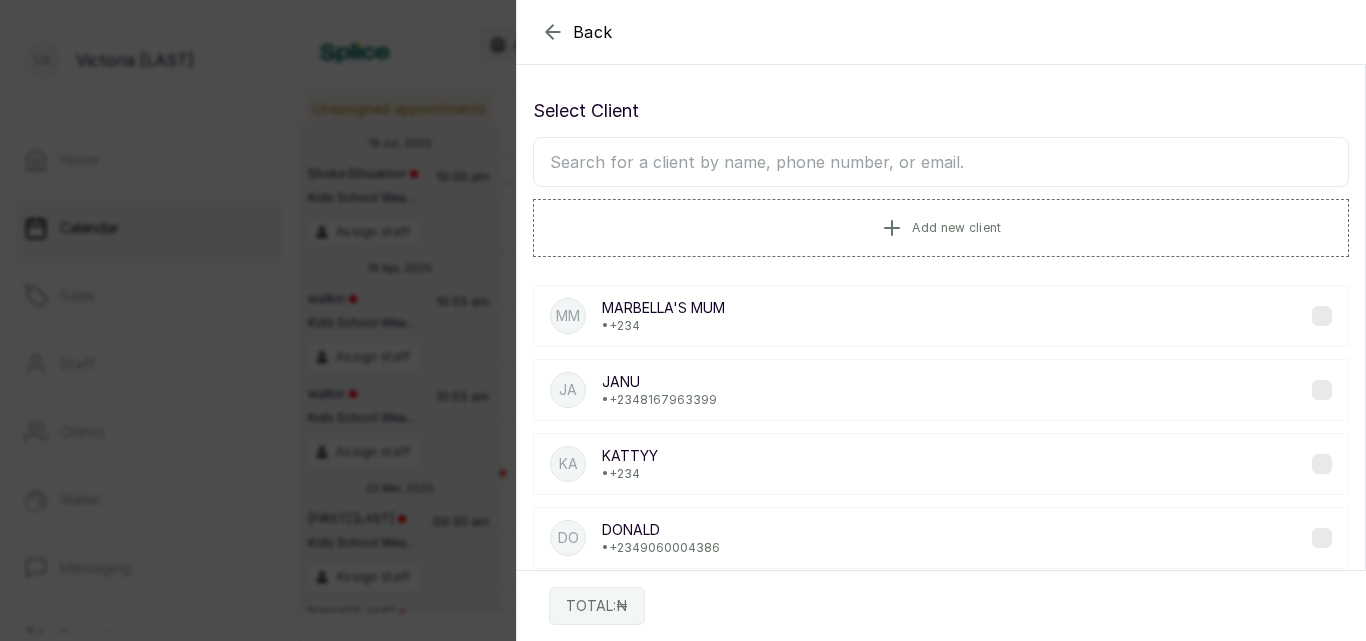 click at bounding box center (941, 162) 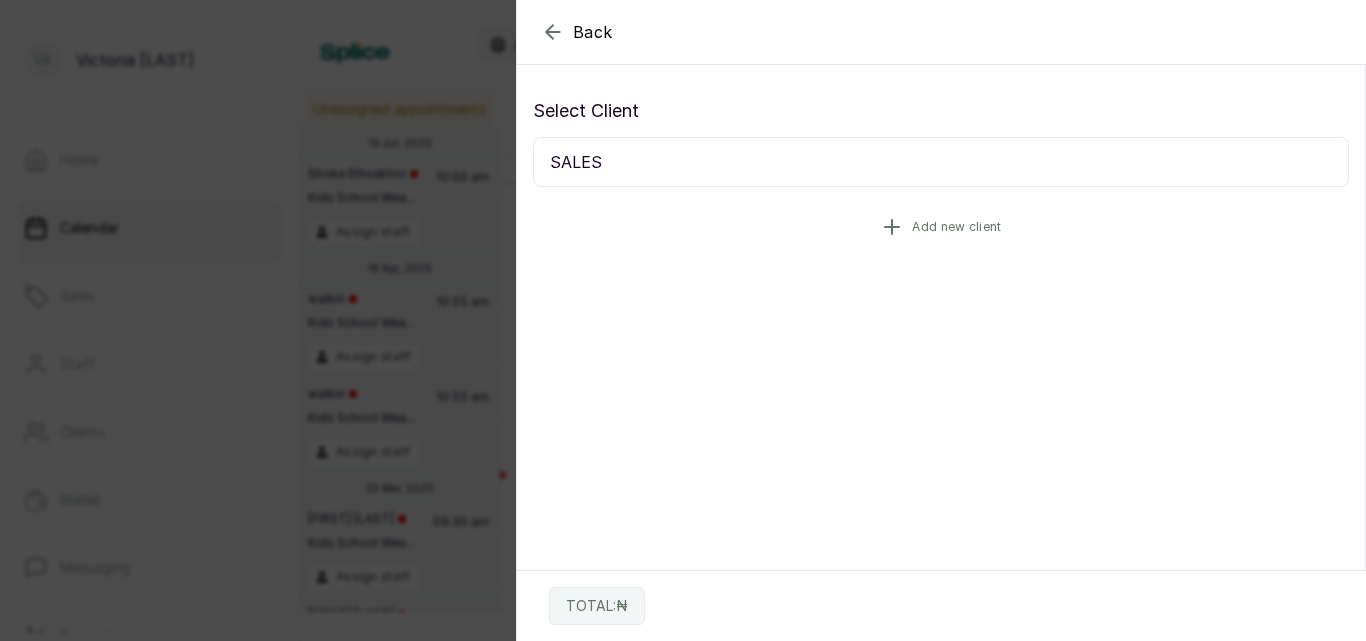type on "SALES" 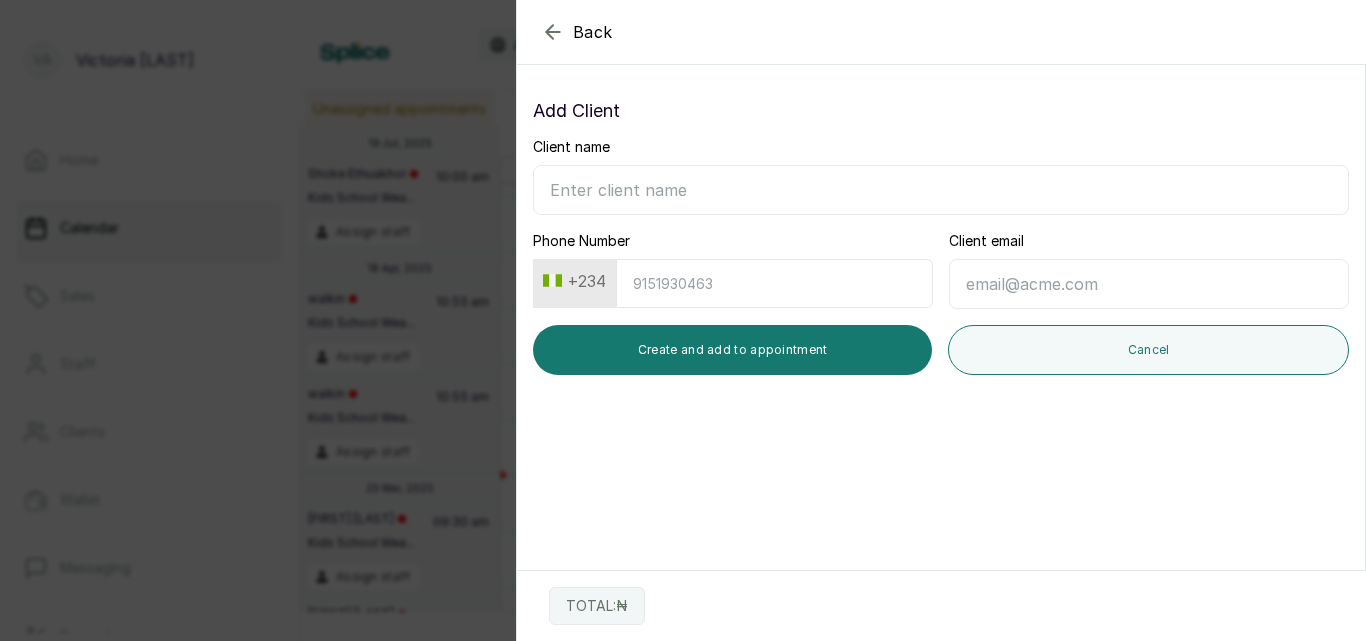 click on "Client name" at bounding box center (941, 190) 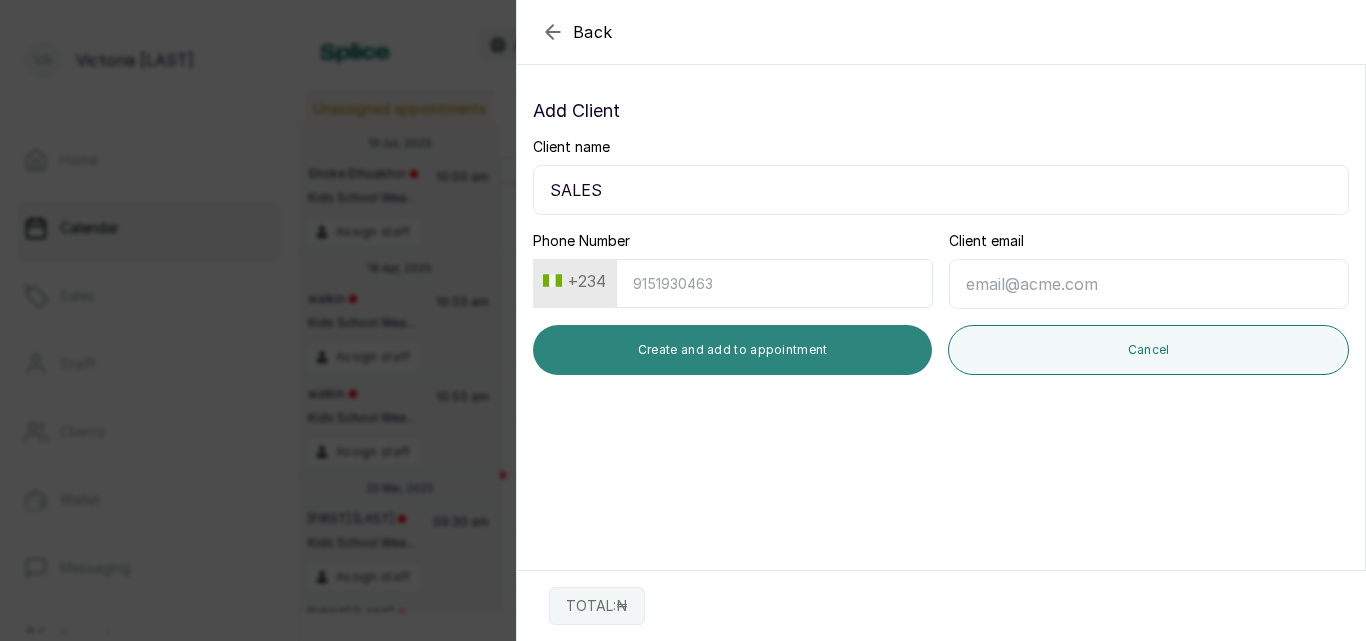 type on "SALES" 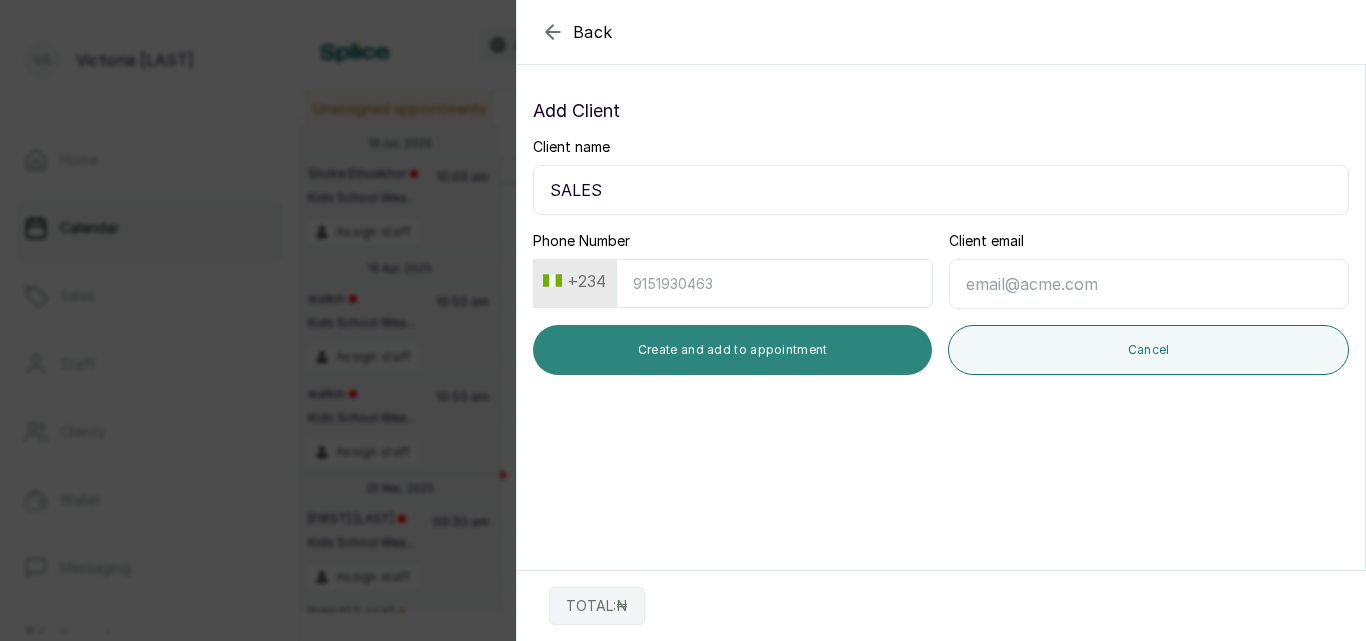 click on "Create and add to appointment" at bounding box center [732, 350] 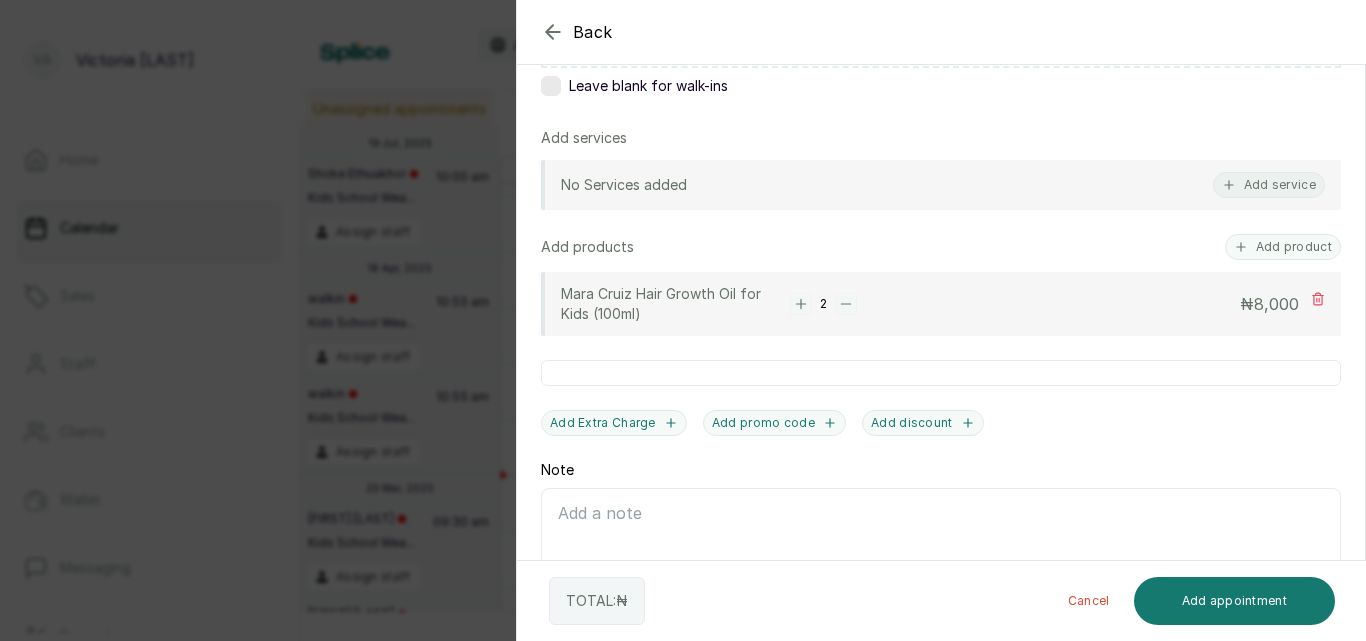 scroll, scrollTop: 425, scrollLeft: 0, axis: vertical 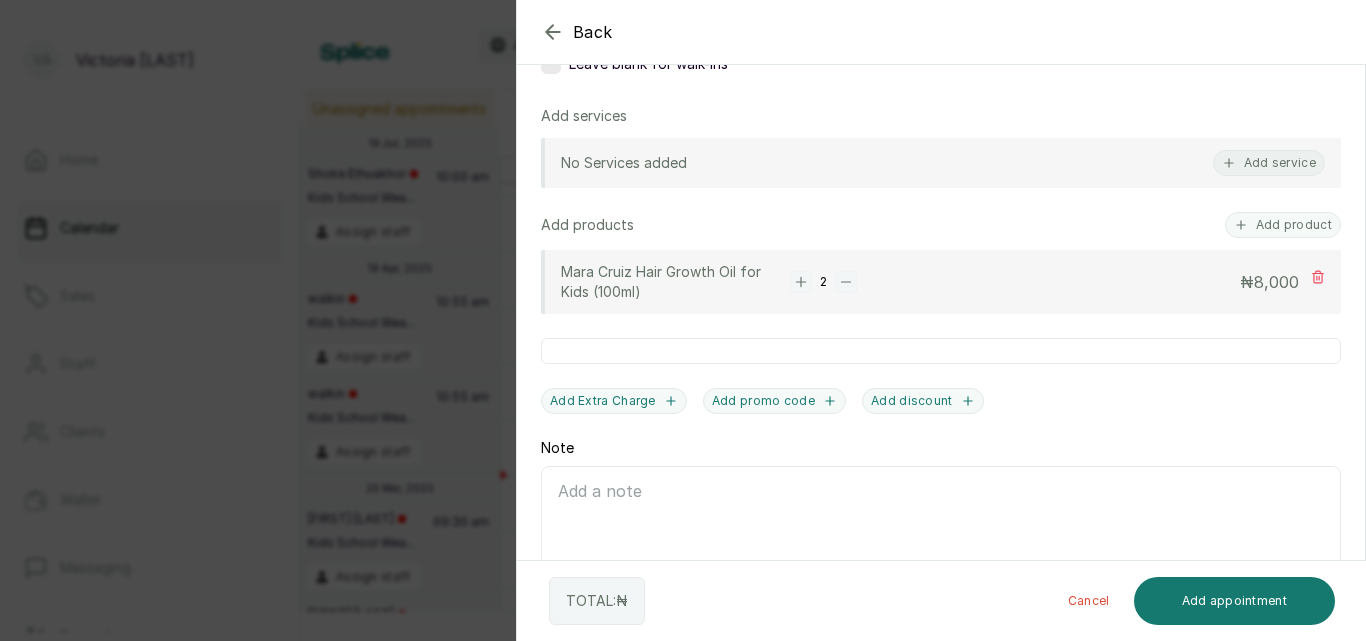 click on "Note" at bounding box center (941, 524) 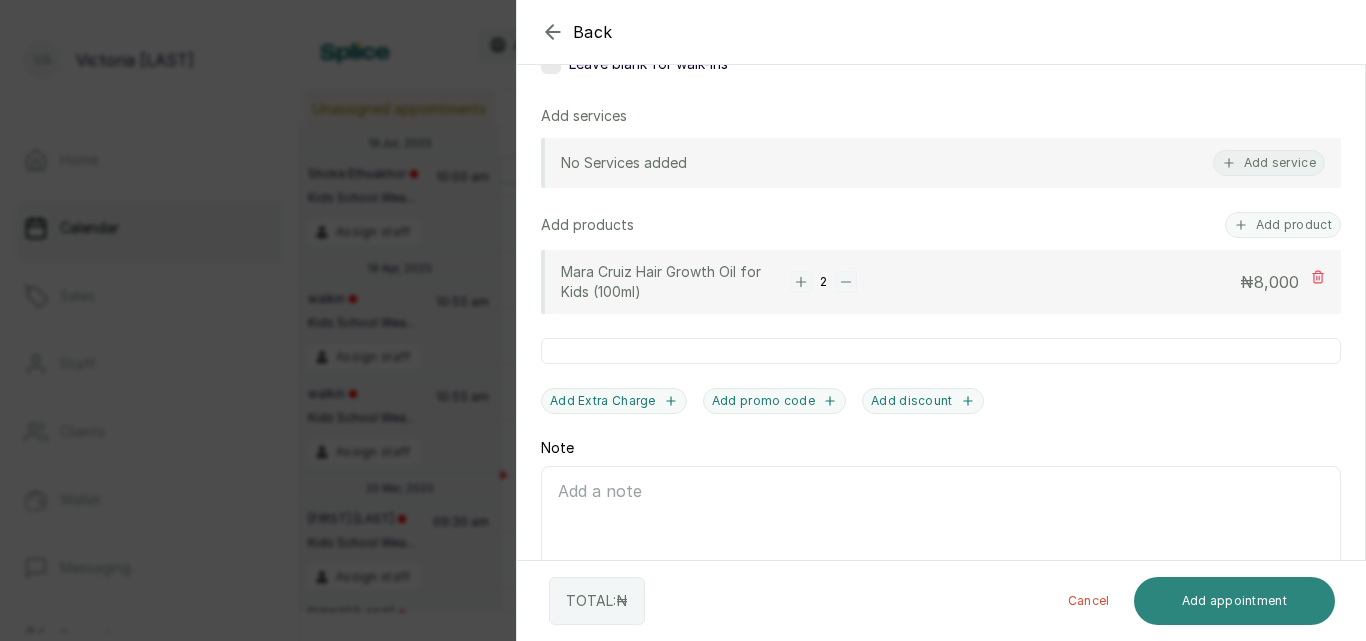 click on "Add appointment" at bounding box center [1235, 601] 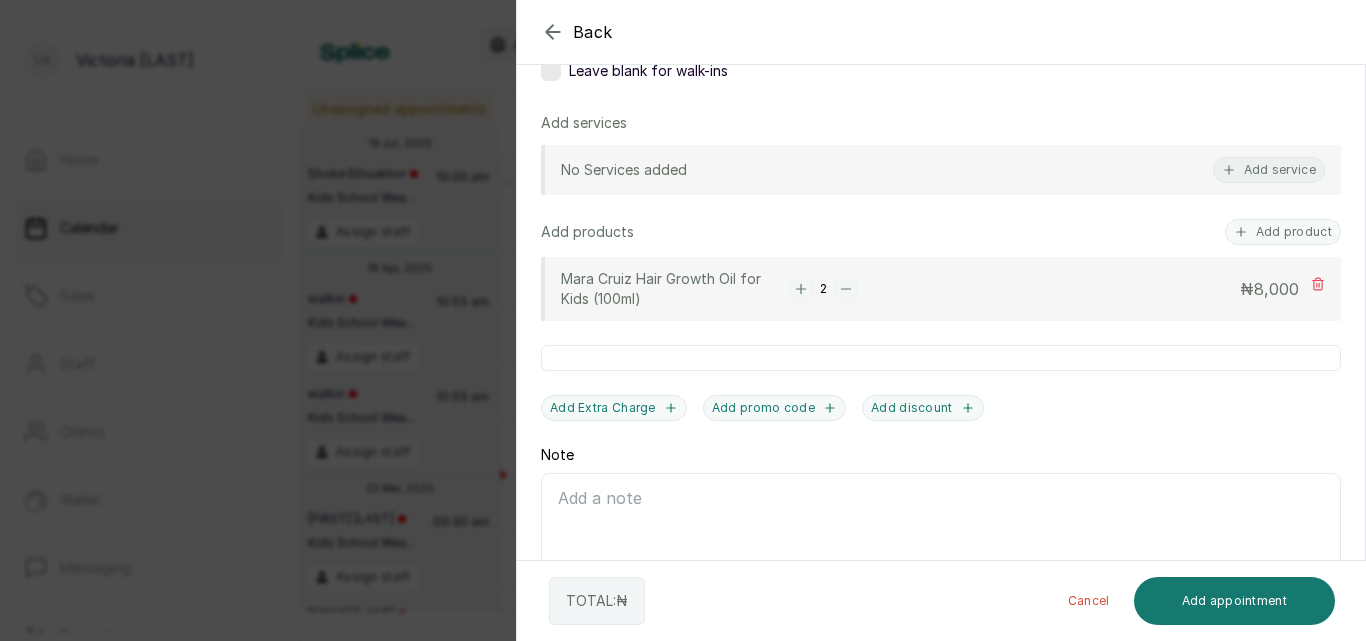 scroll, scrollTop: 416, scrollLeft: 0, axis: vertical 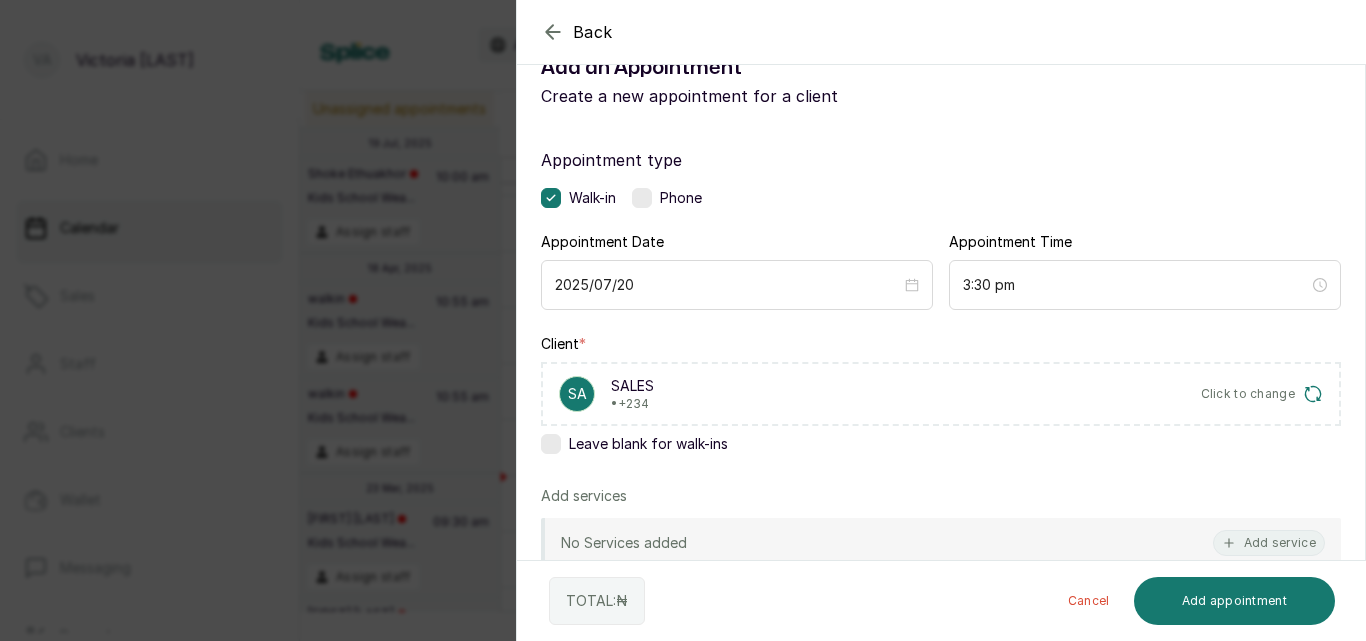 click on "Client * SA SALES  •  +234 Click to change Leave blank for walk-ins" at bounding box center [941, 398] 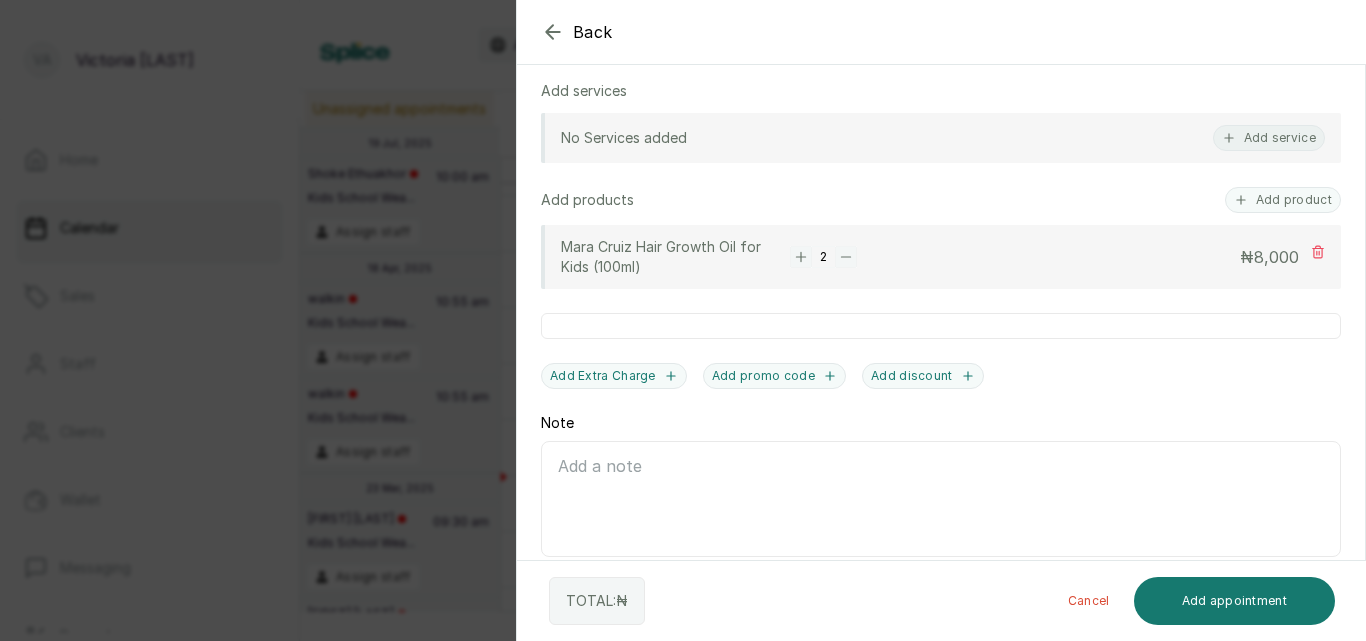 scroll, scrollTop: 489, scrollLeft: 0, axis: vertical 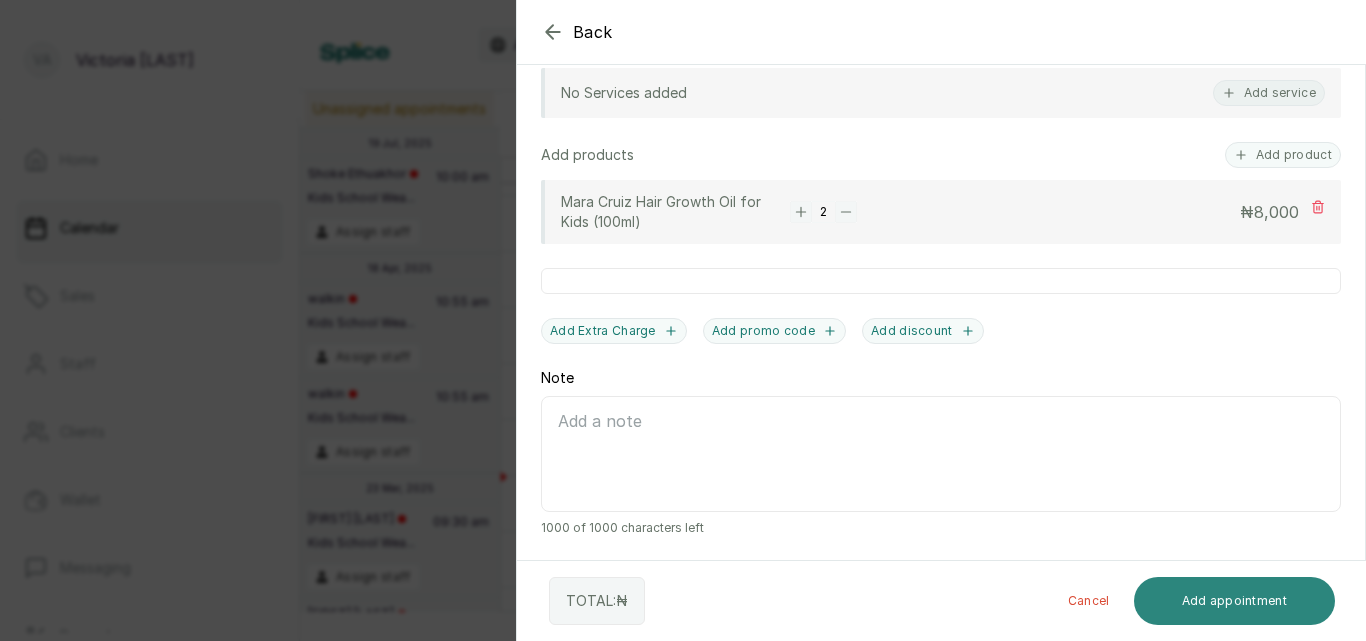 click on "Add appointment" at bounding box center [1235, 601] 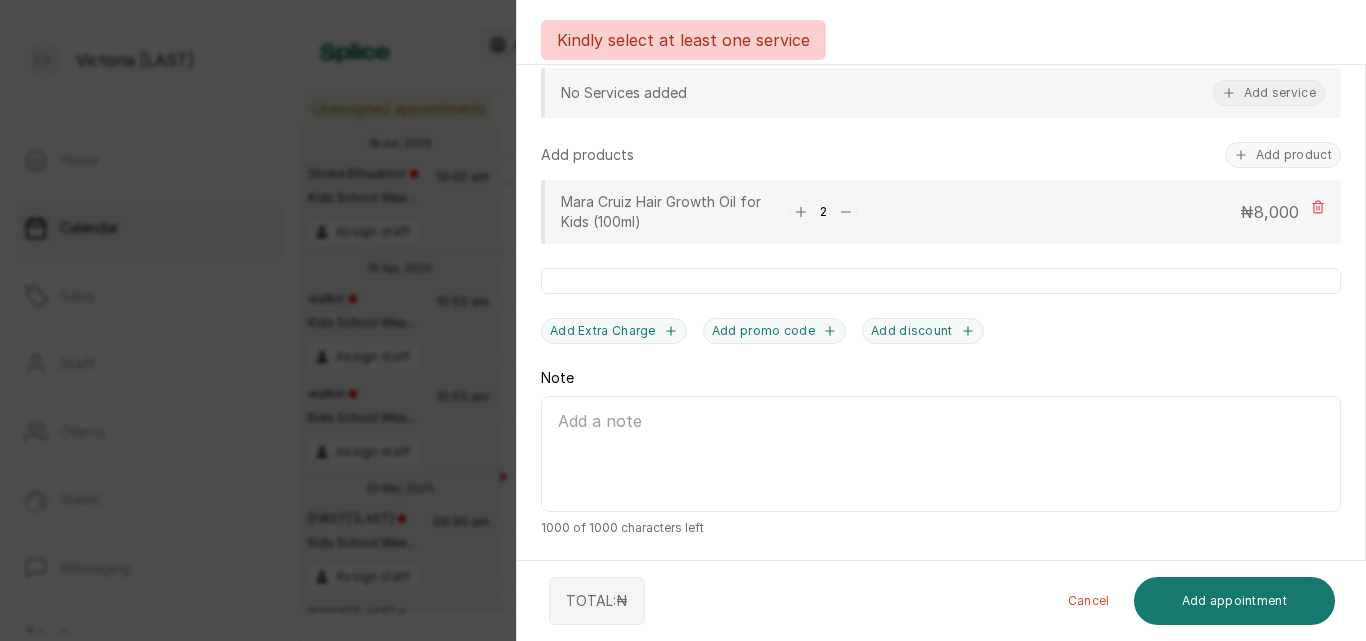 click on "Back Add Appointment Add an Appointment Create a new appointment for a client Appointment type Walk-in Phone Appointment Date [DATE] Appointment Time [TIME] Client * Add new or select existing Leave blank for walk-ins  Add services   No Services added Add service  Add products  Add product   Mara Cruiz Hair Growth Oil for Kids (100ml)   2 ₦ 8,000 Add Extra Charge Add promo code Add discount Note 1000 of 1000 characters left TOTAL:  ₦ Cancel Add appointment" at bounding box center [683, 320] 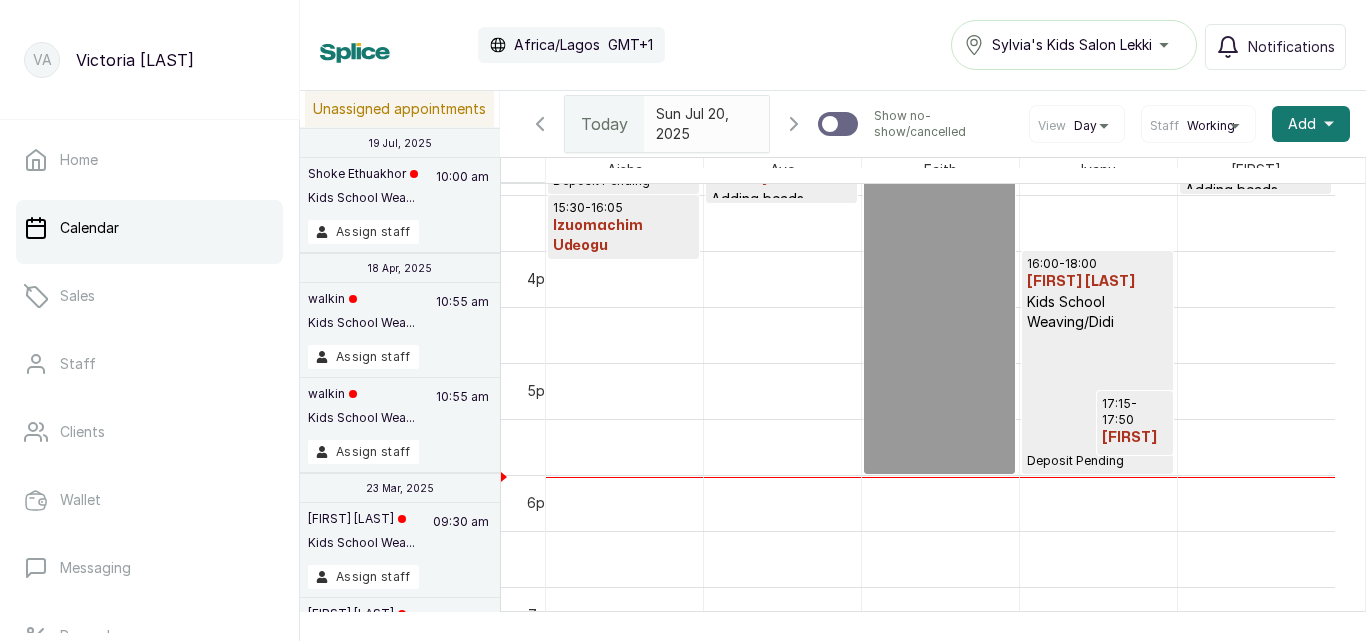 scroll, scrollTop: 1552, scrollLeft: 0, axis: vertical 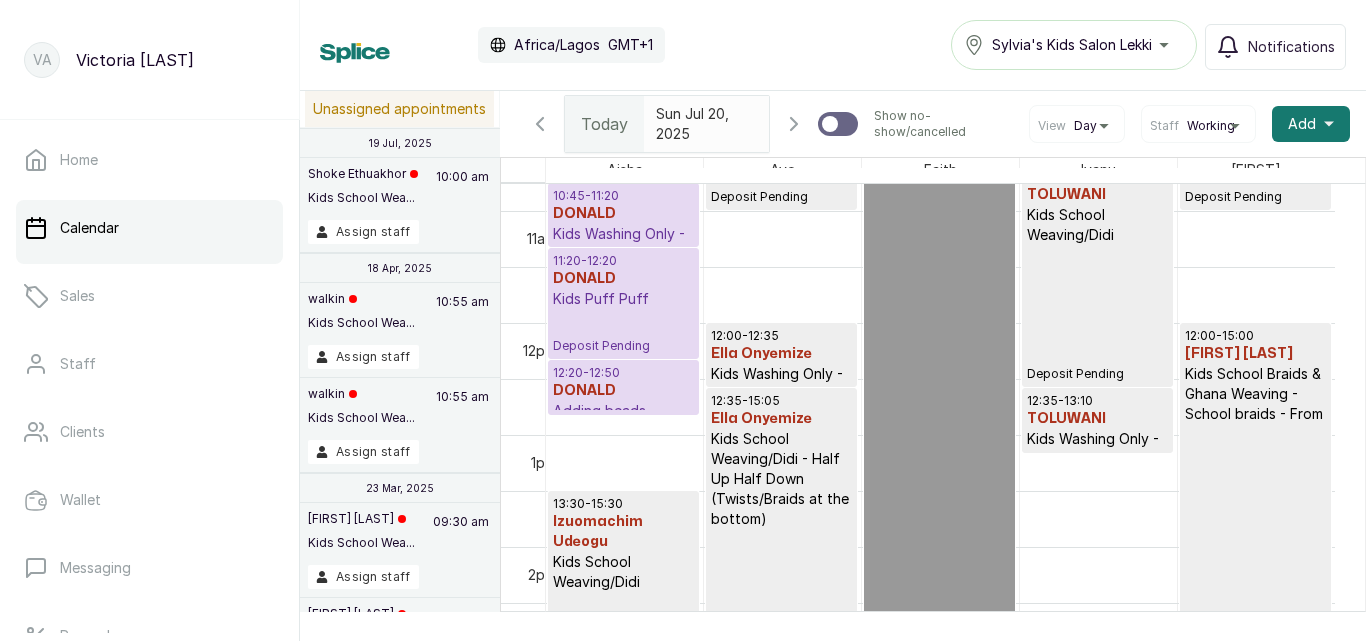 click at bounding box center (623, 246) 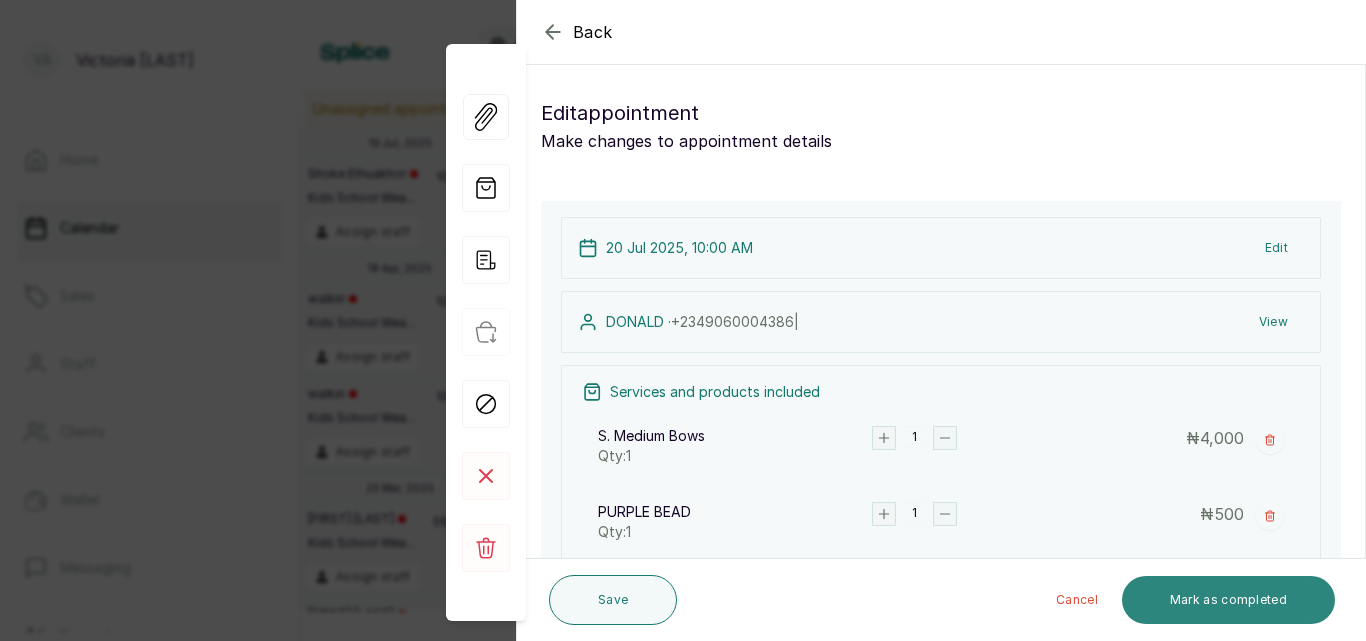 click on "Mark as completed" at bounding box center [1228, 600] 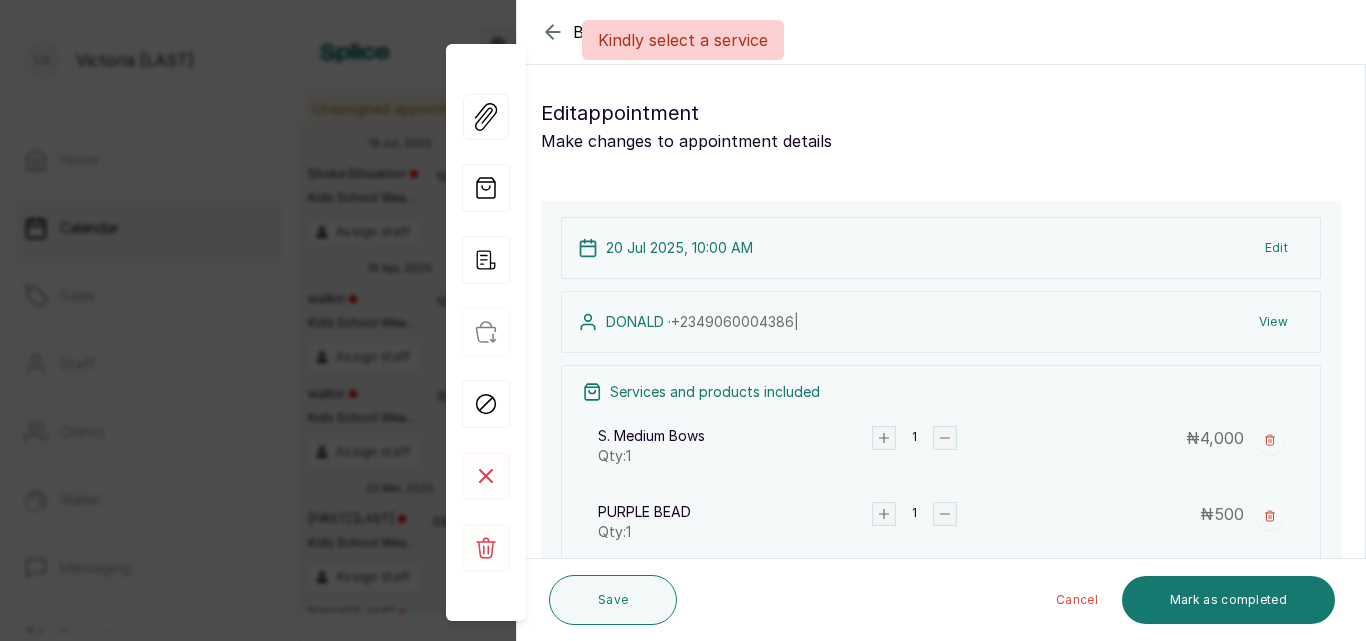 click on "Kindly select a service" at bounding box center (683, 40) 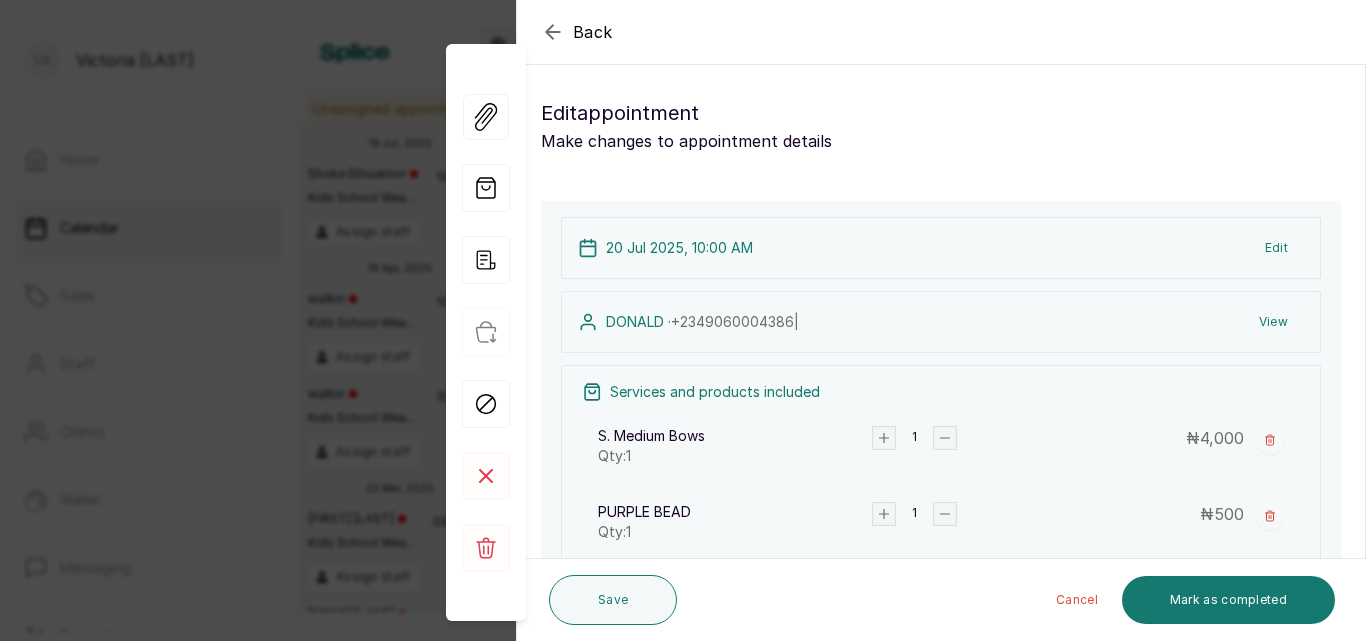 click 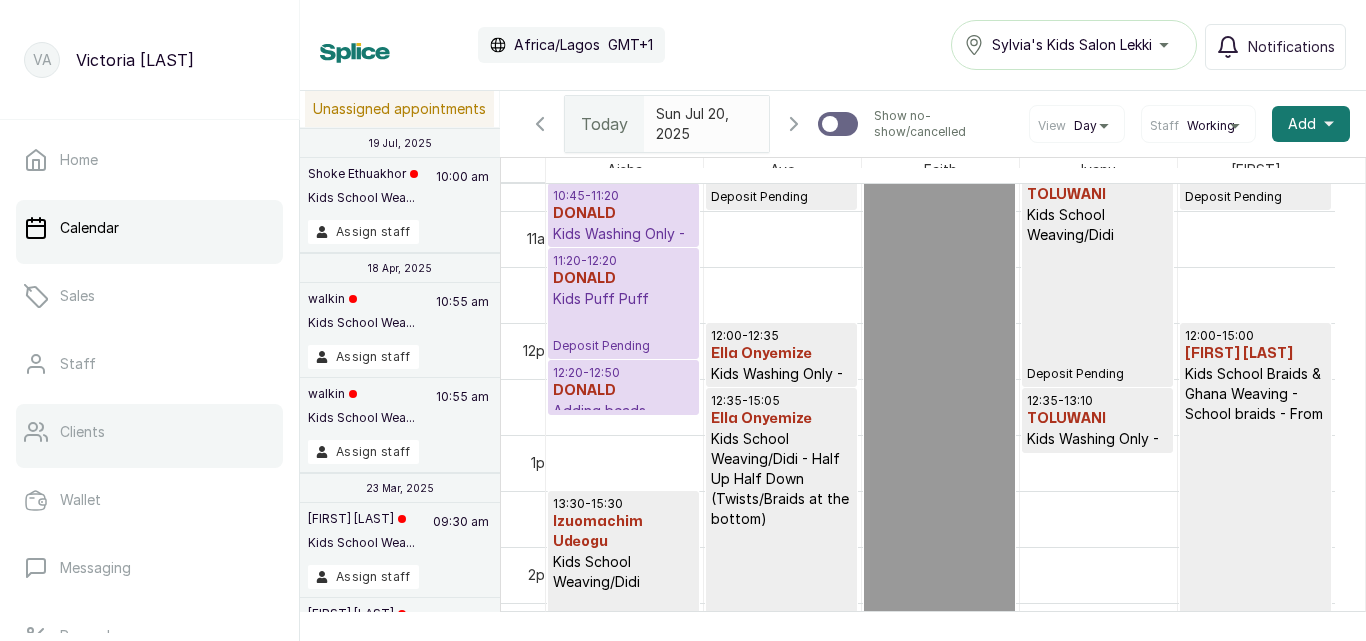 click on "Clients" at bounding box center [149, 432] 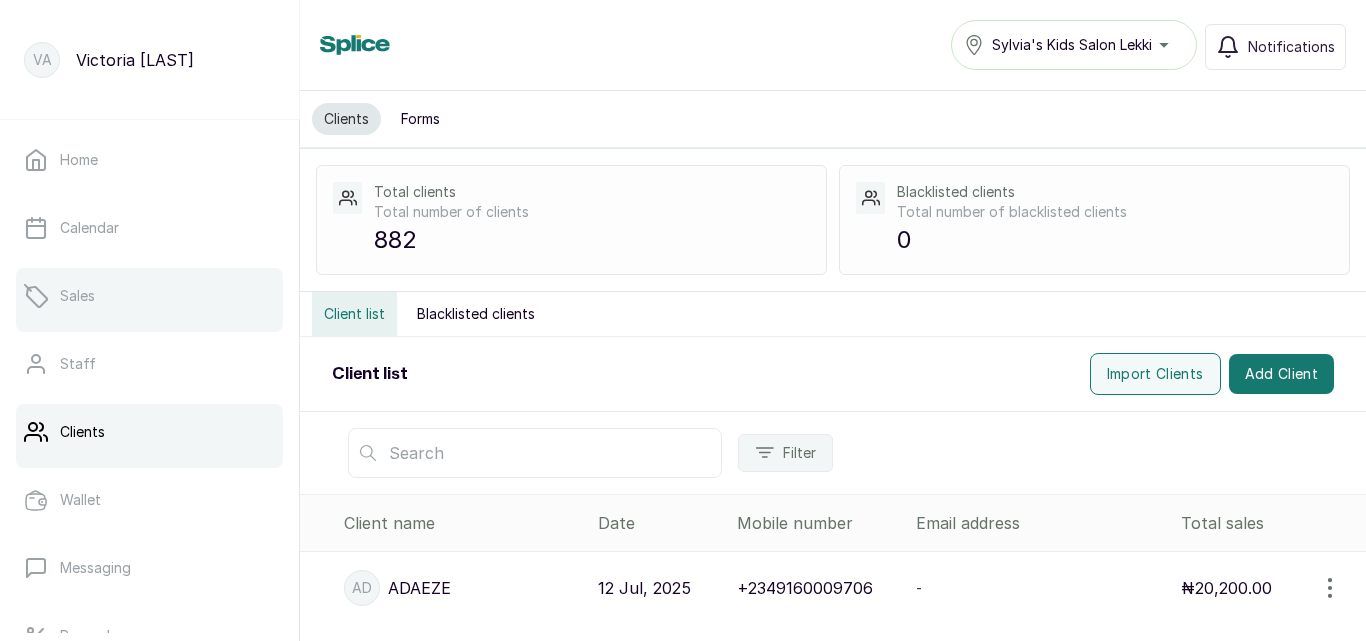 click on "Sales" at bounding box center [149, 296] 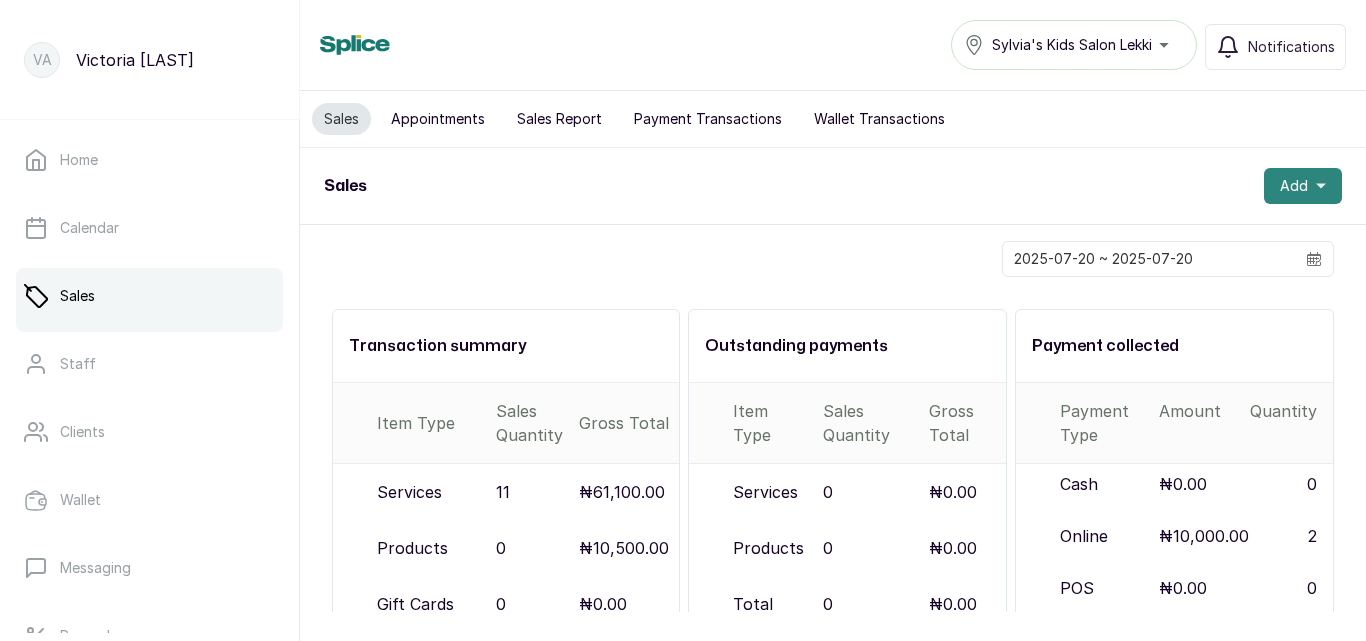 click on "Add" at bounding box center [1303, 186] 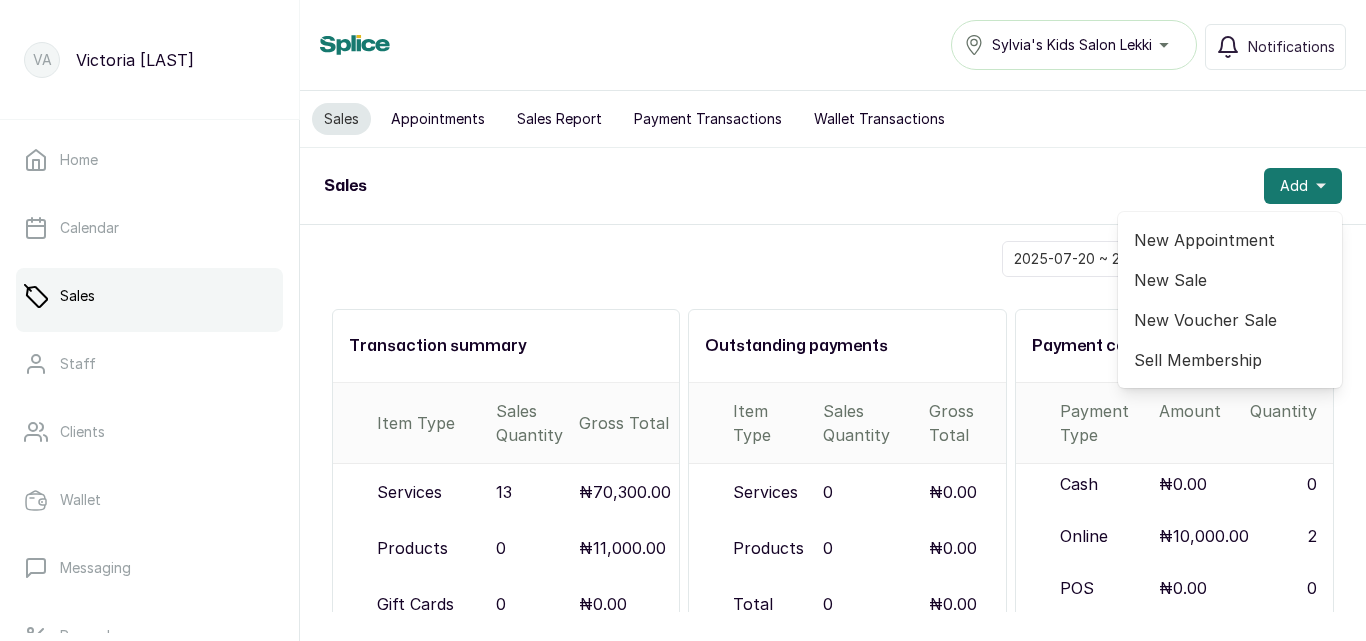 click on "New Sale" at bounding box center (1230, 280) 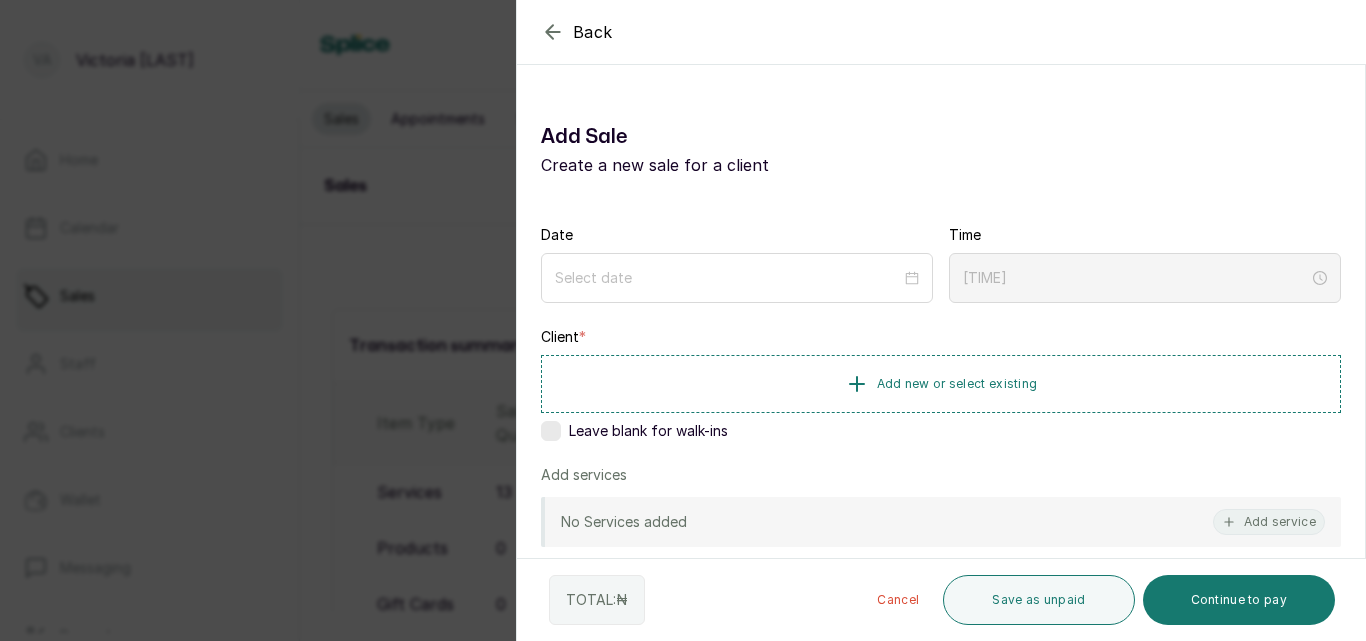 click on "Leave blank for walk-ins" at bounding box center [648, 431] 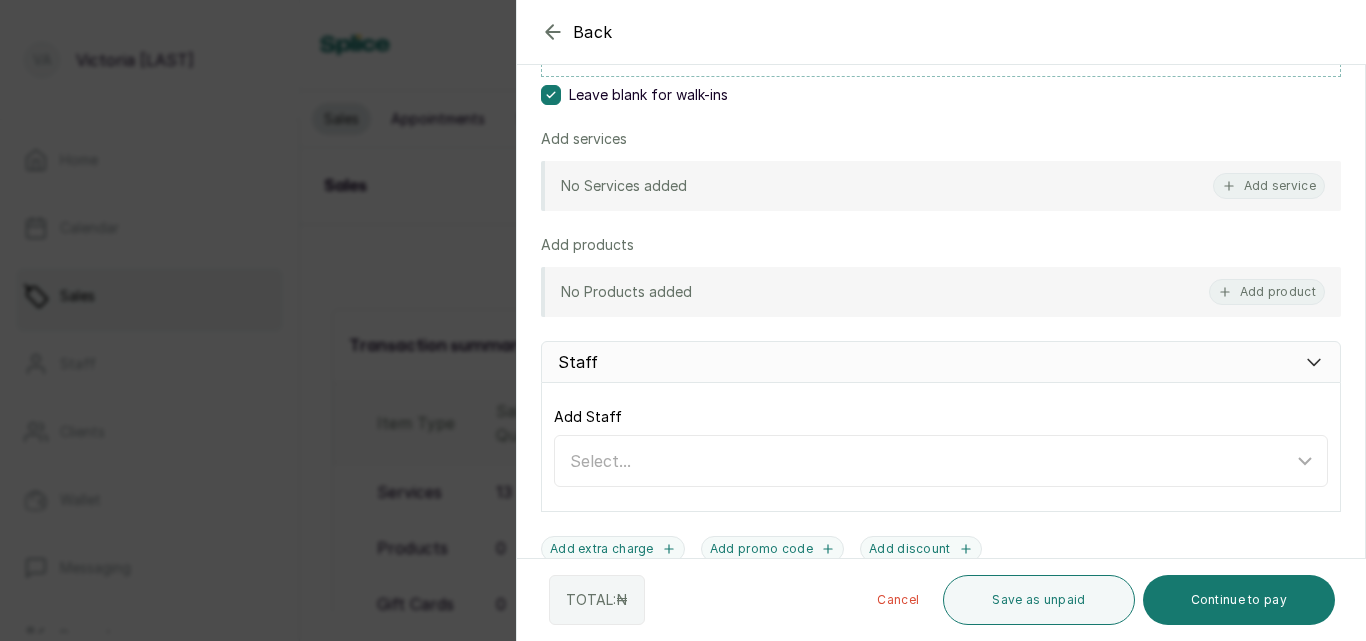 scroll, scrollTop: 429, scrollLeft: 0, axis: vertical 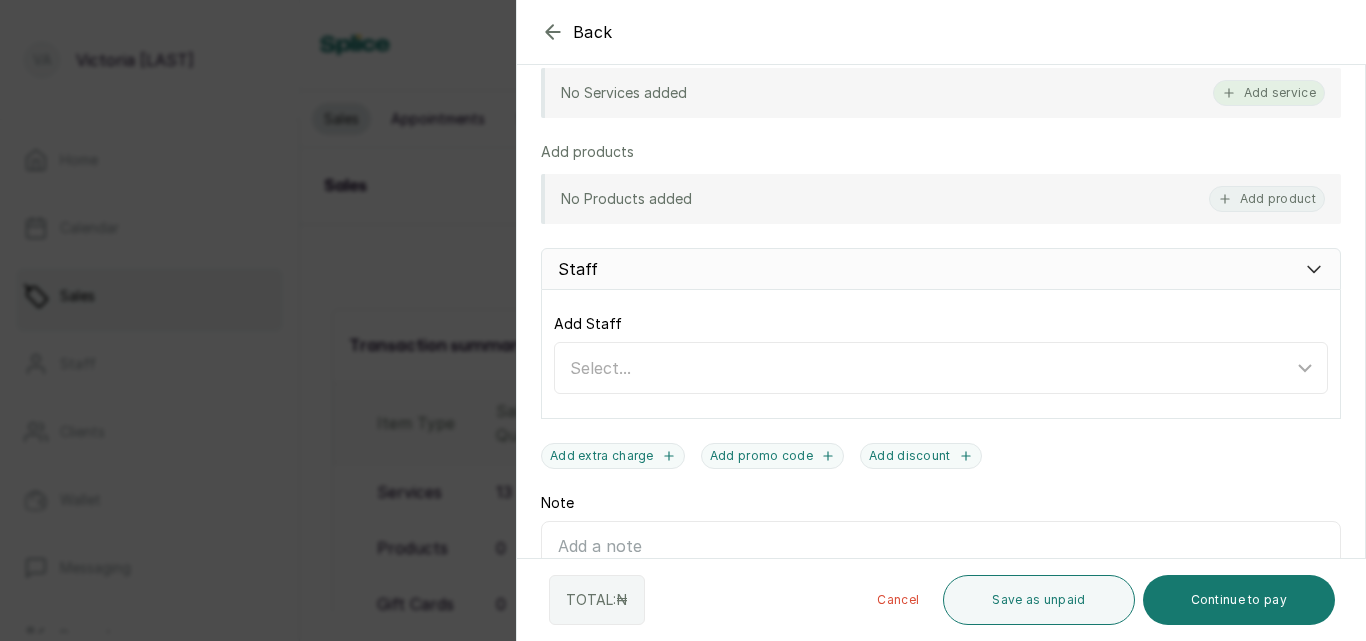 click on "Add service" at bounding box center [1269, 93] 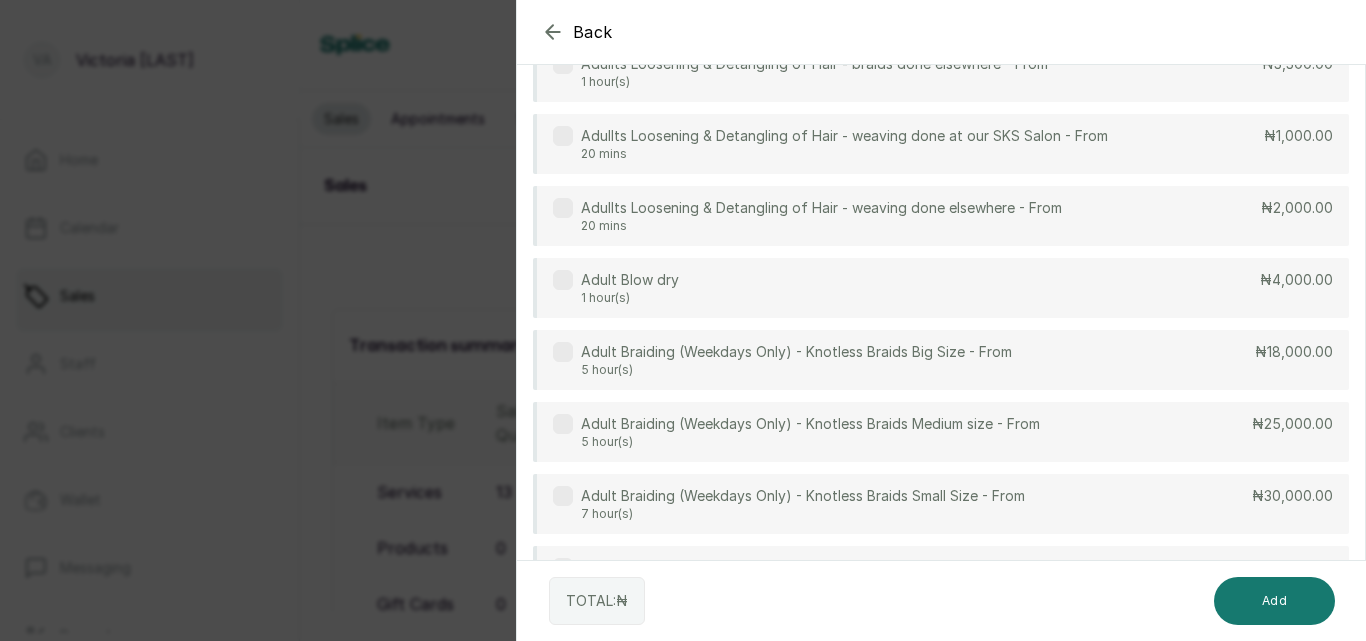 scroll, scrollTop: 317, scrollLeft: 0, axis: vertical 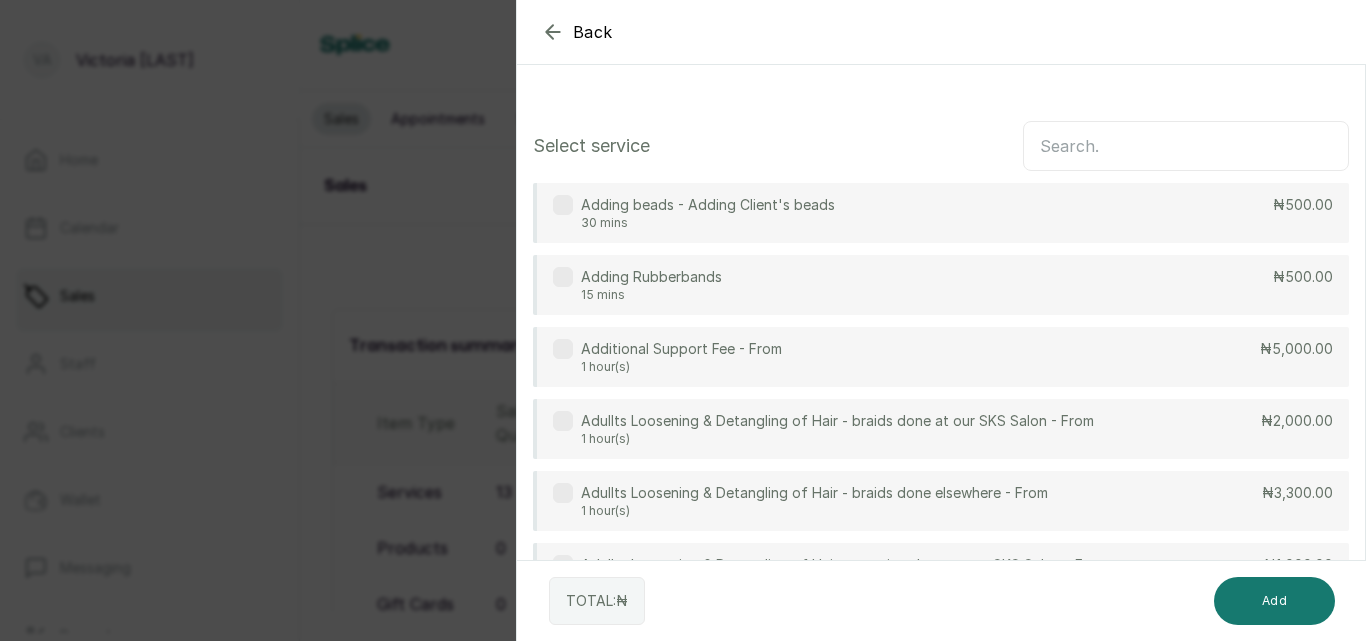 click on "Adding beads - Adding Client's beads 30 mins ₦500.00" at bounding box center [941, 213] 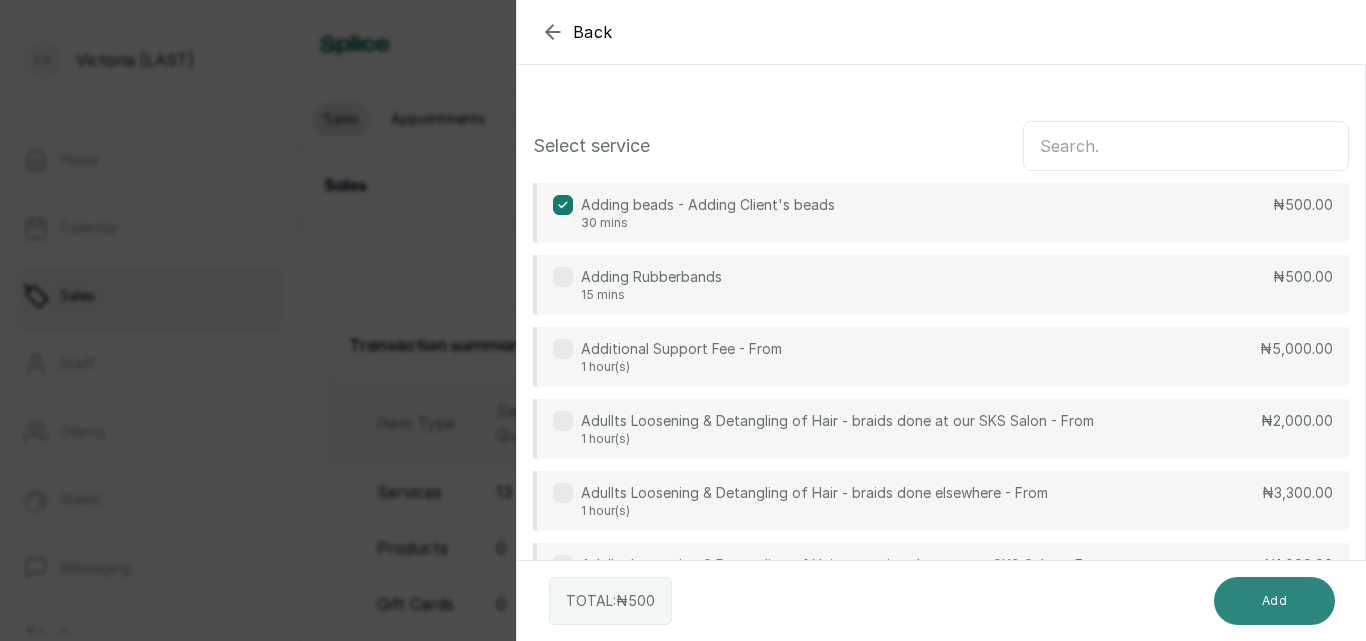 click on "Add" at bounding box center [1274, 601] 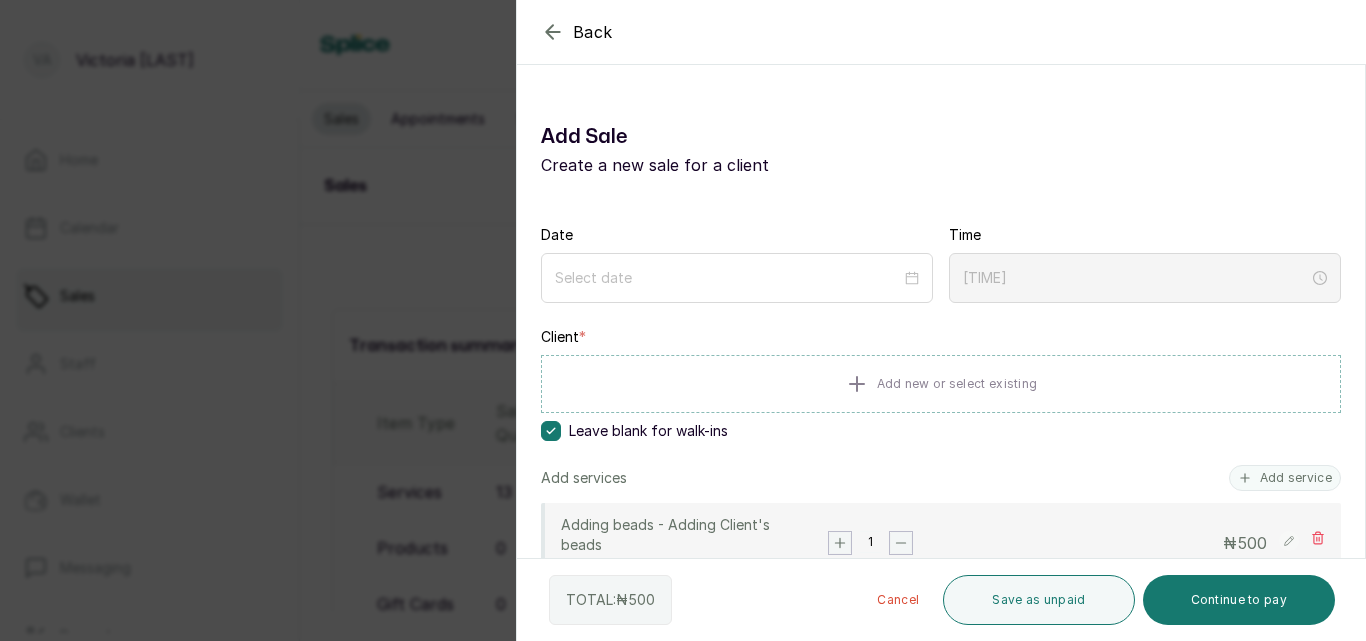 click 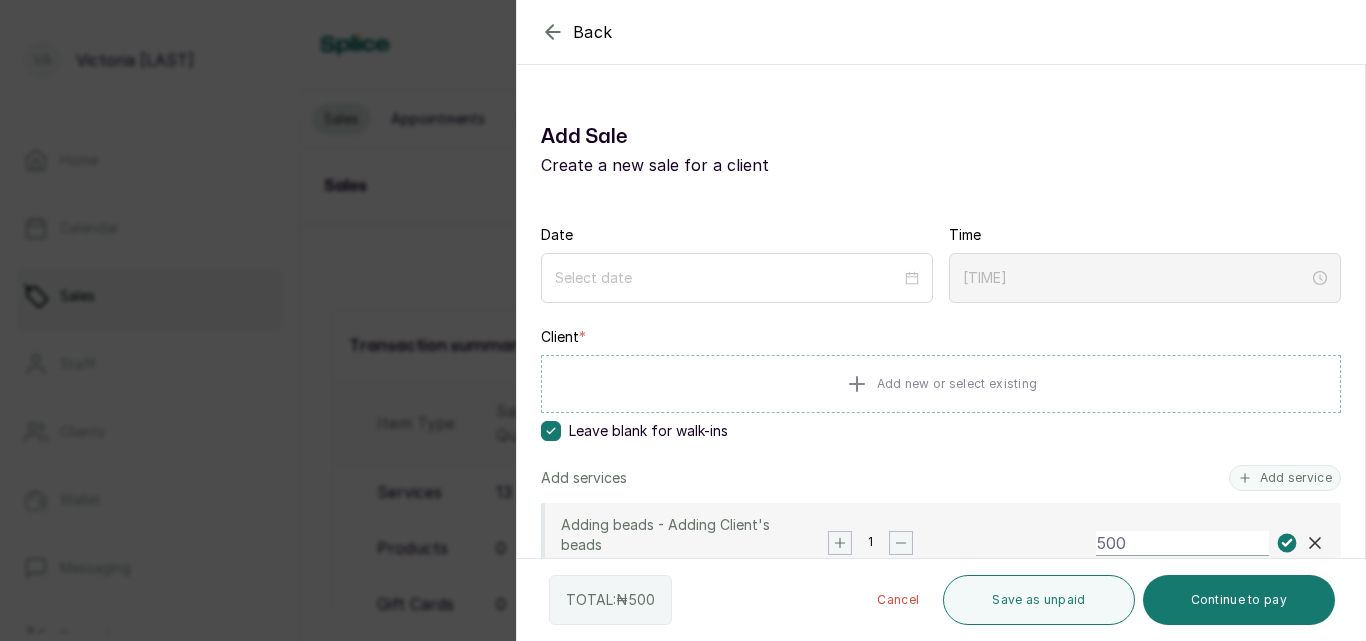 click on "500" at bounding box center (1182, 543) 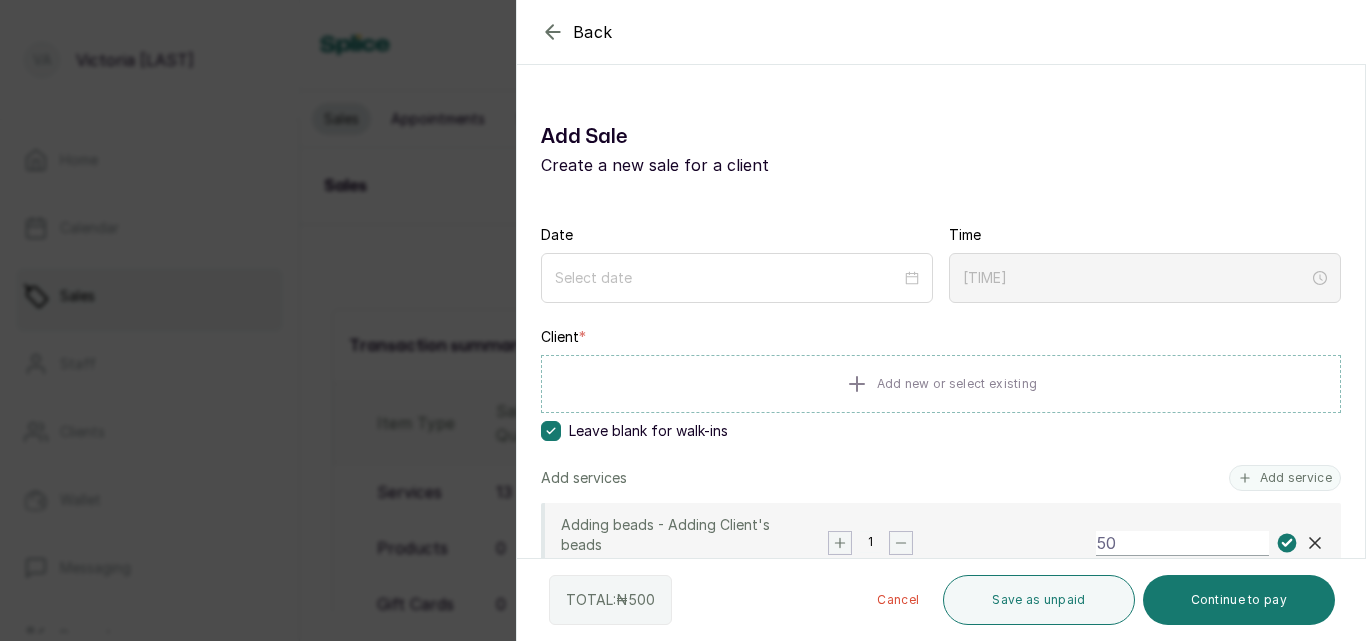 type on "[TIME]" 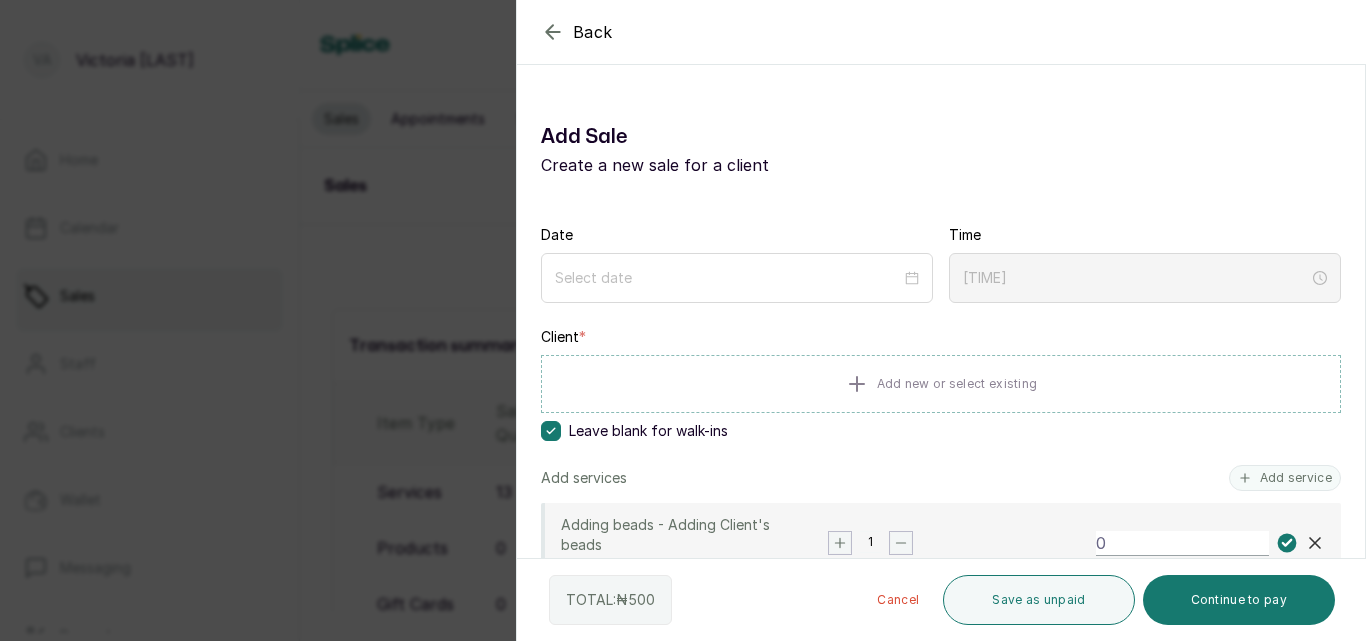 type on "0" 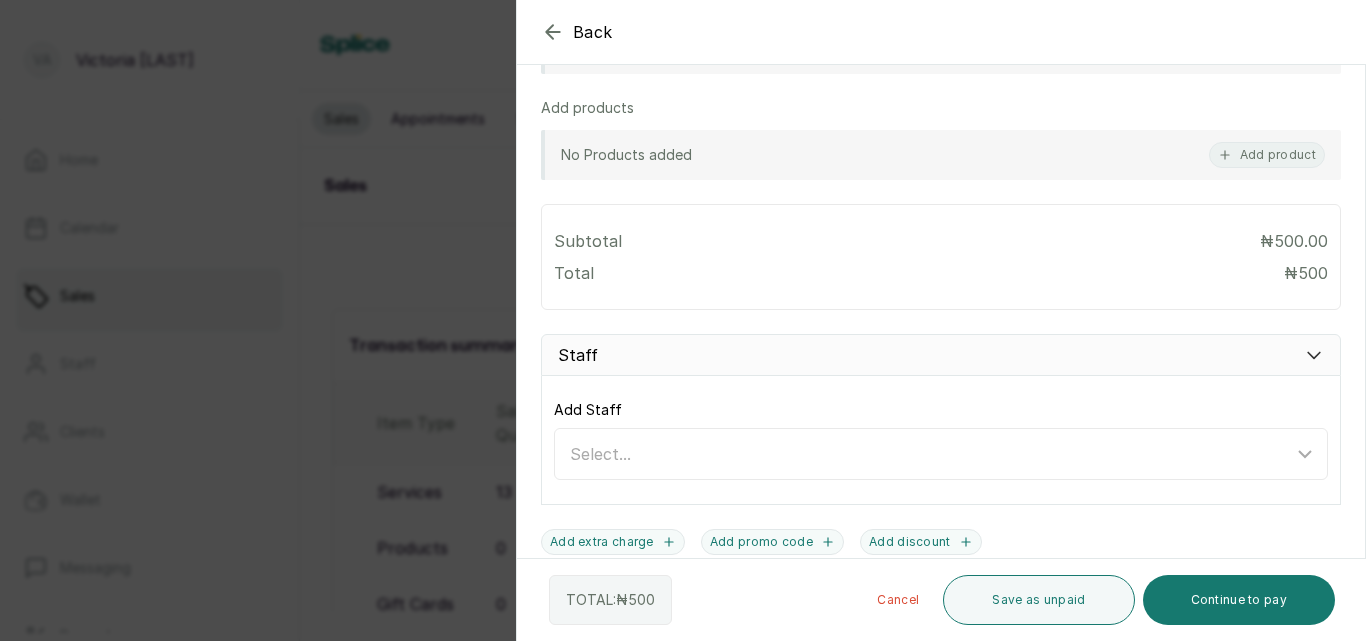 scroll, scrollTop: 549, scrollLeft: 0, axis: vertical 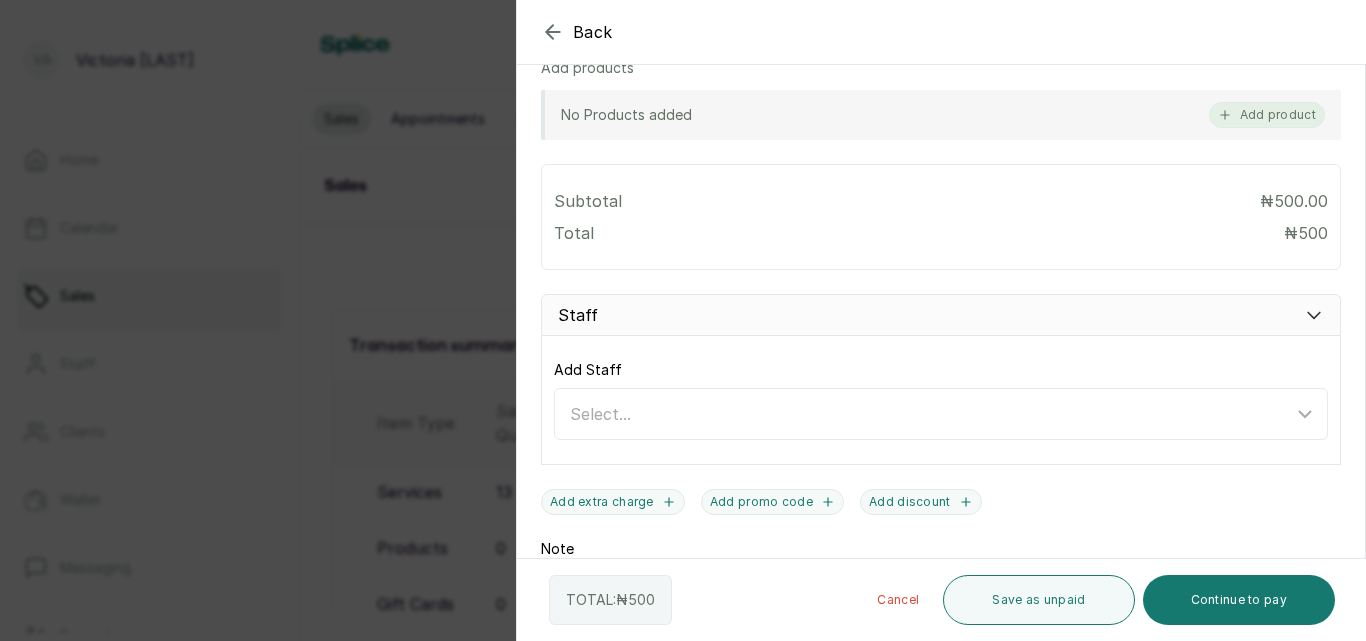click on "Add product" at bounding box center (1267, 115) 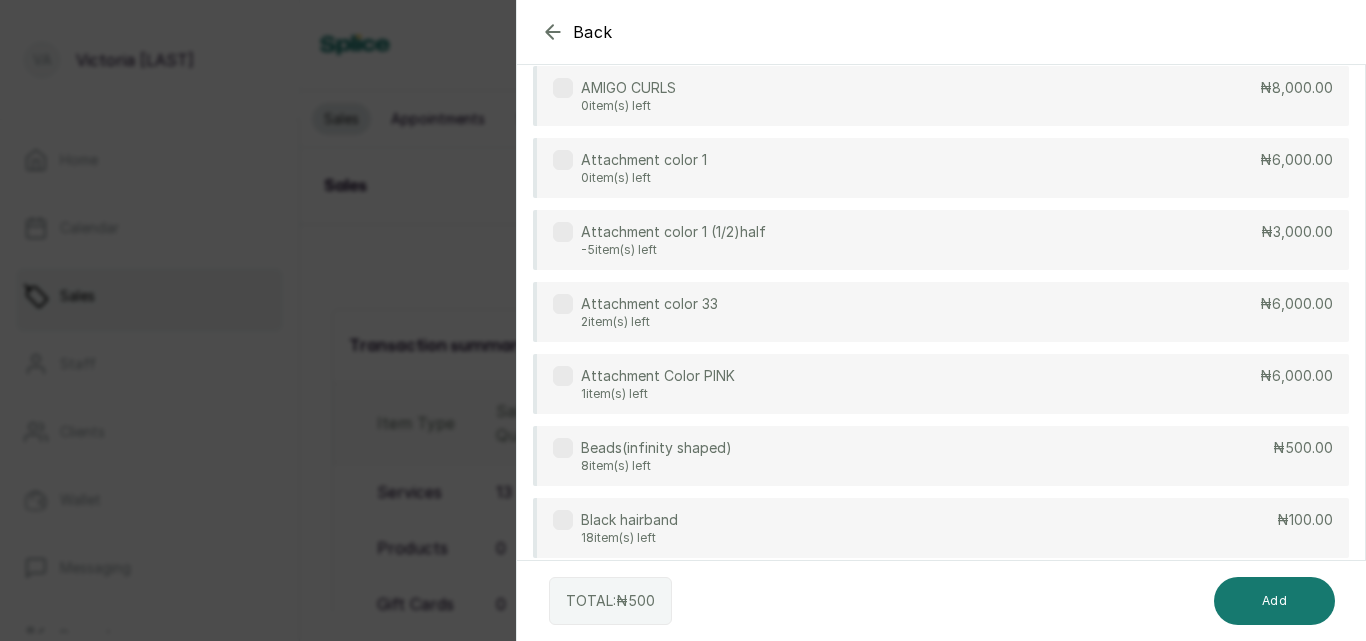 scroll, scrollTop: 437, scrollLeft: 0, axis: vertical 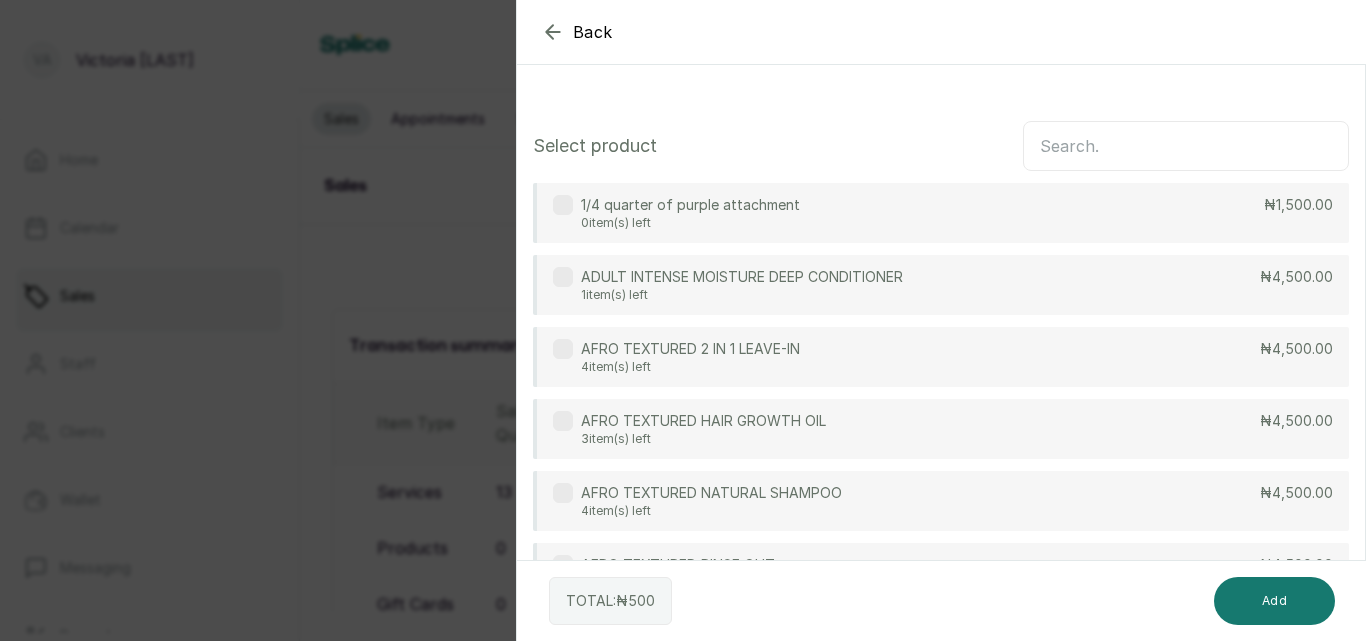 click at bounding box center [1186, 146] 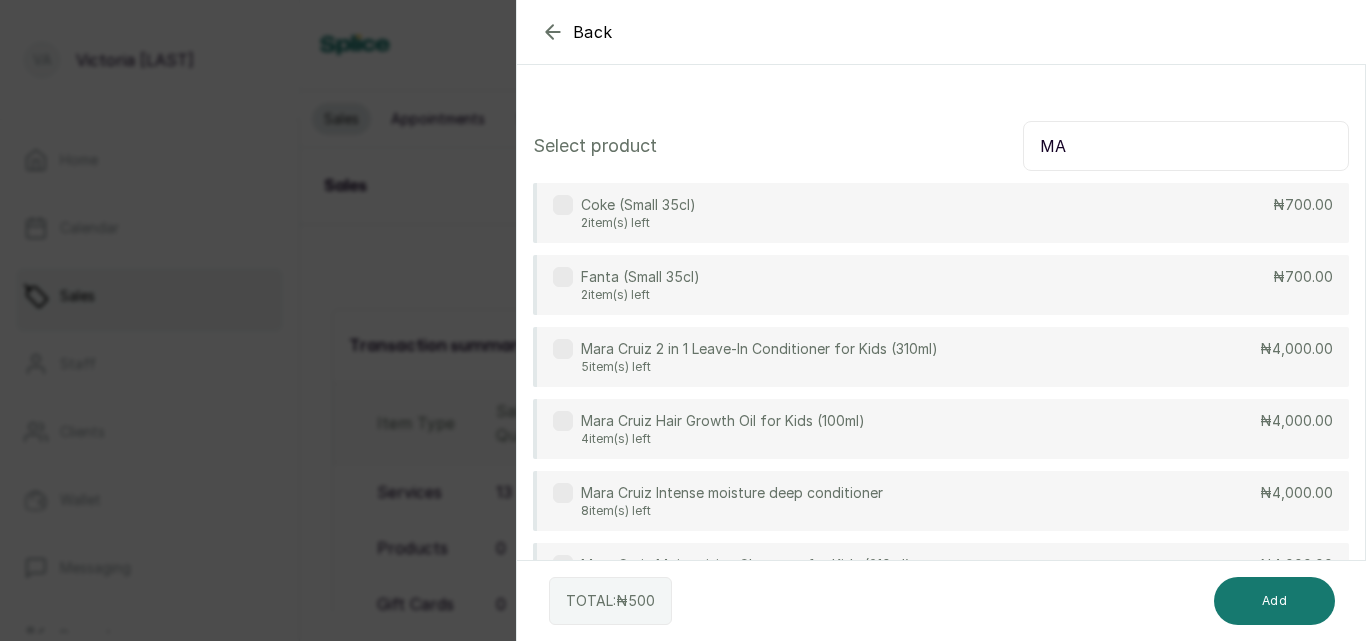 type on "MA" 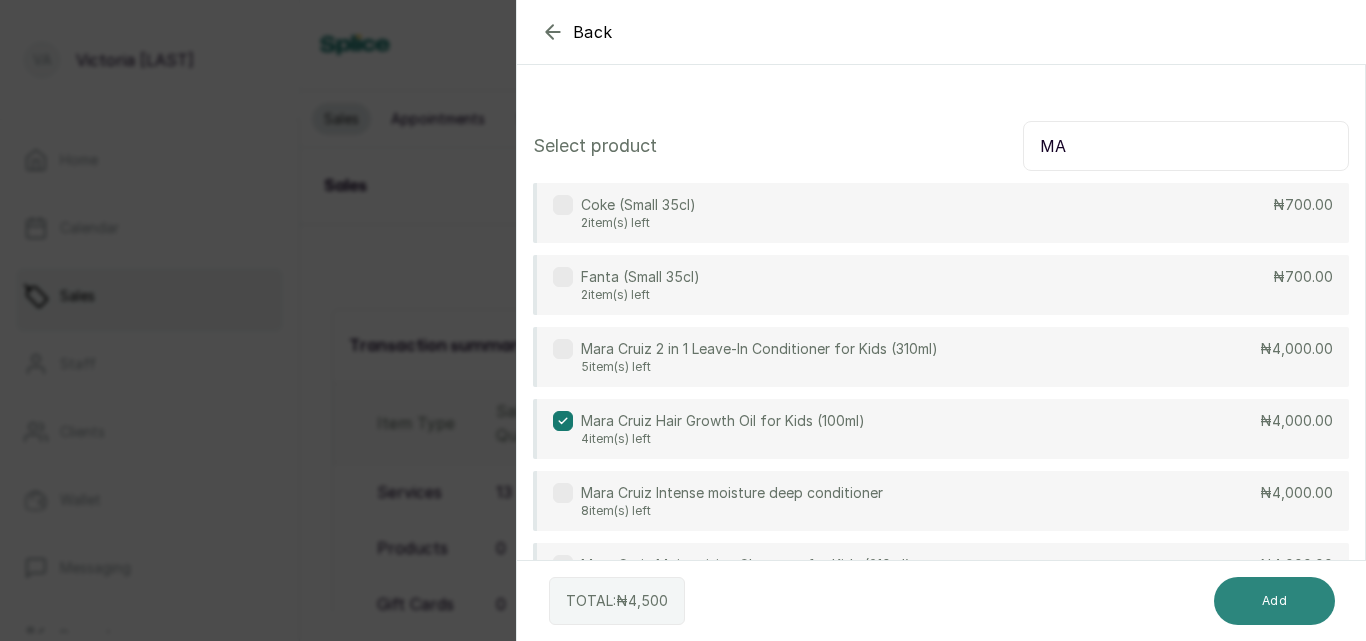 click on "Add" at bounding box center [1274, 601] 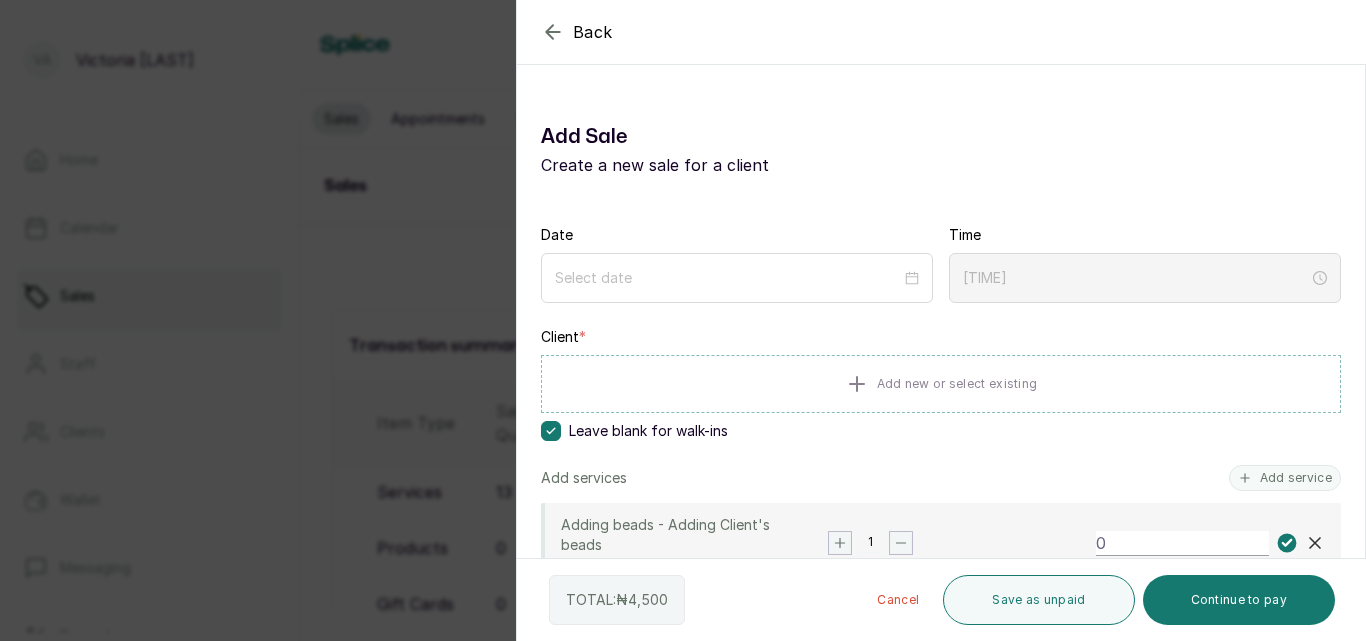 click 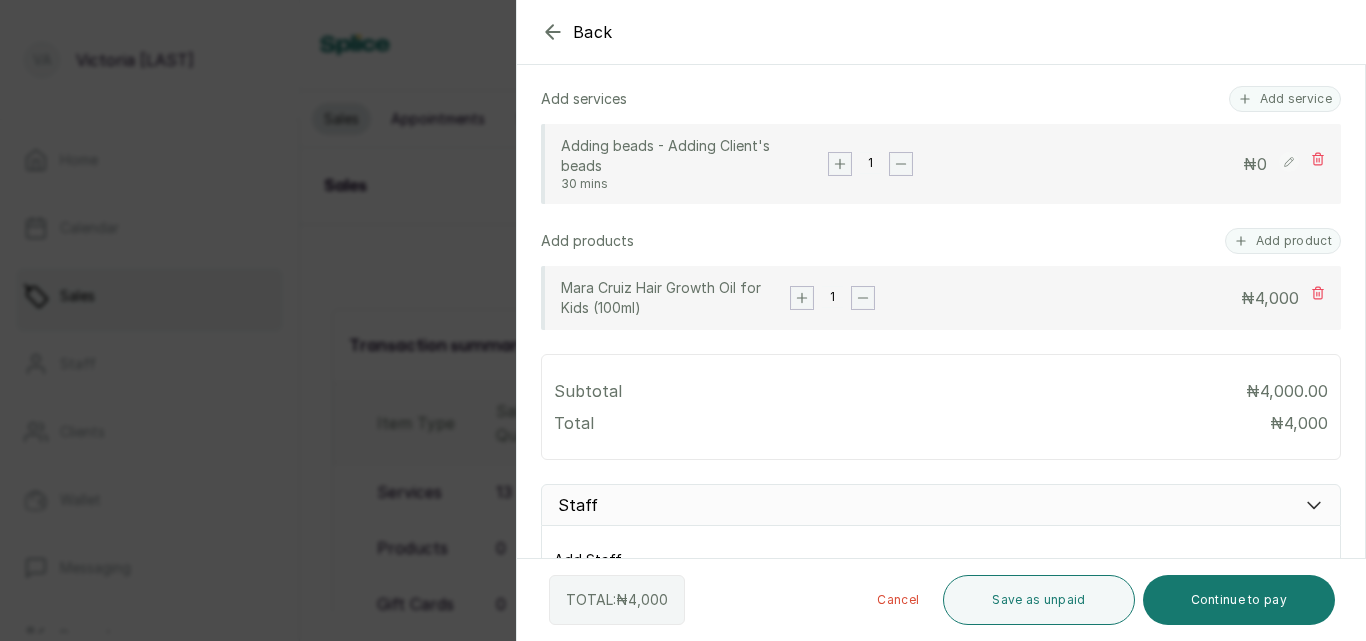scroll, scrollTop: 386, scrollLeft: 0, axis: vertical 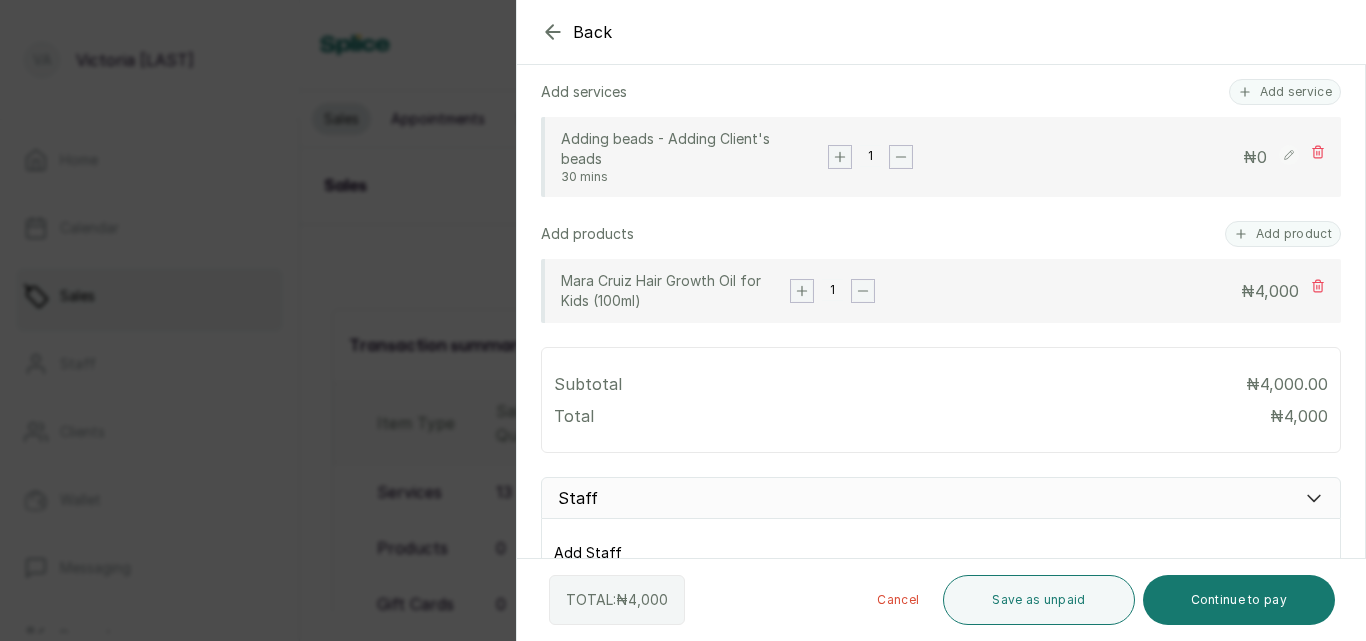 click 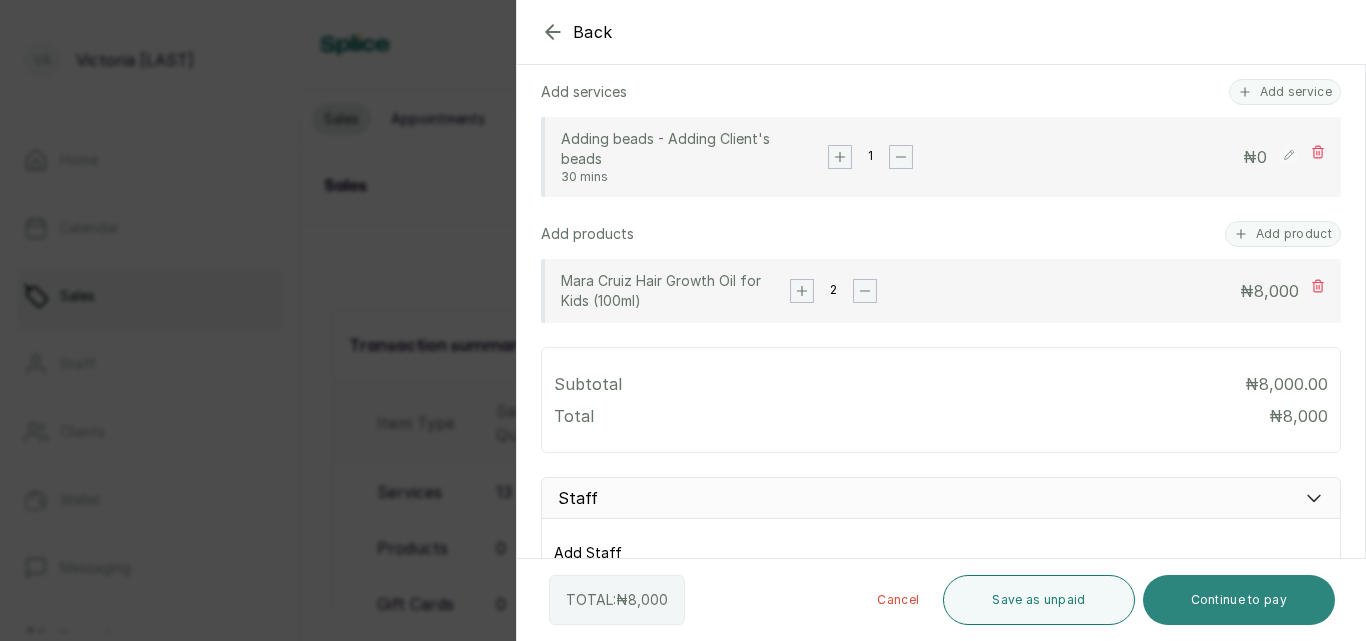 click on "Continue to pay" at bounding box center [1239, 600] 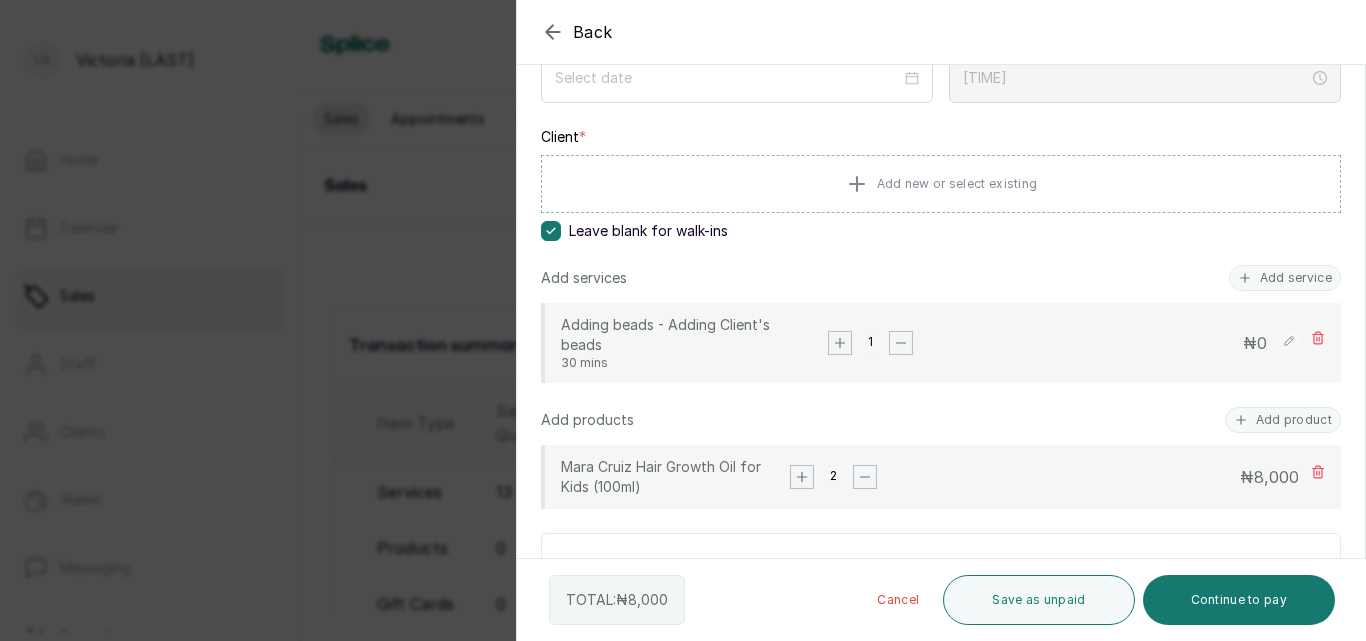 scroll, scrollTop: 5, scrollLeft: 0, axis: vertical 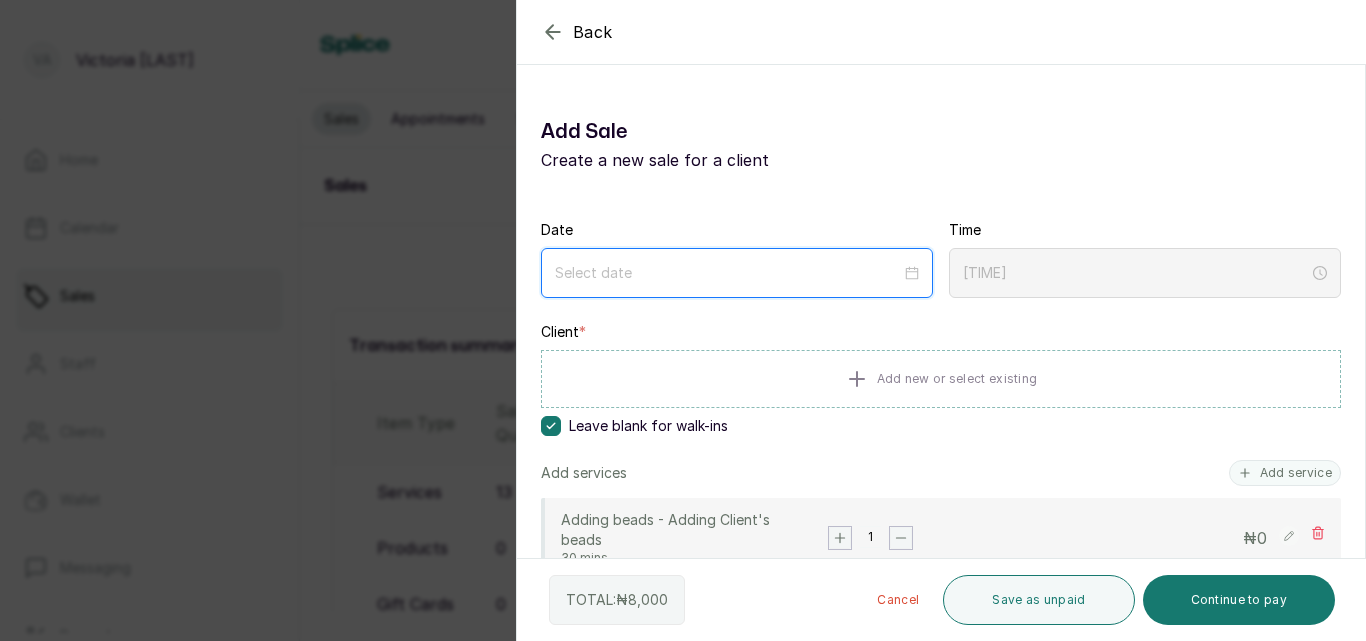 click at bounding box center [728, 273] 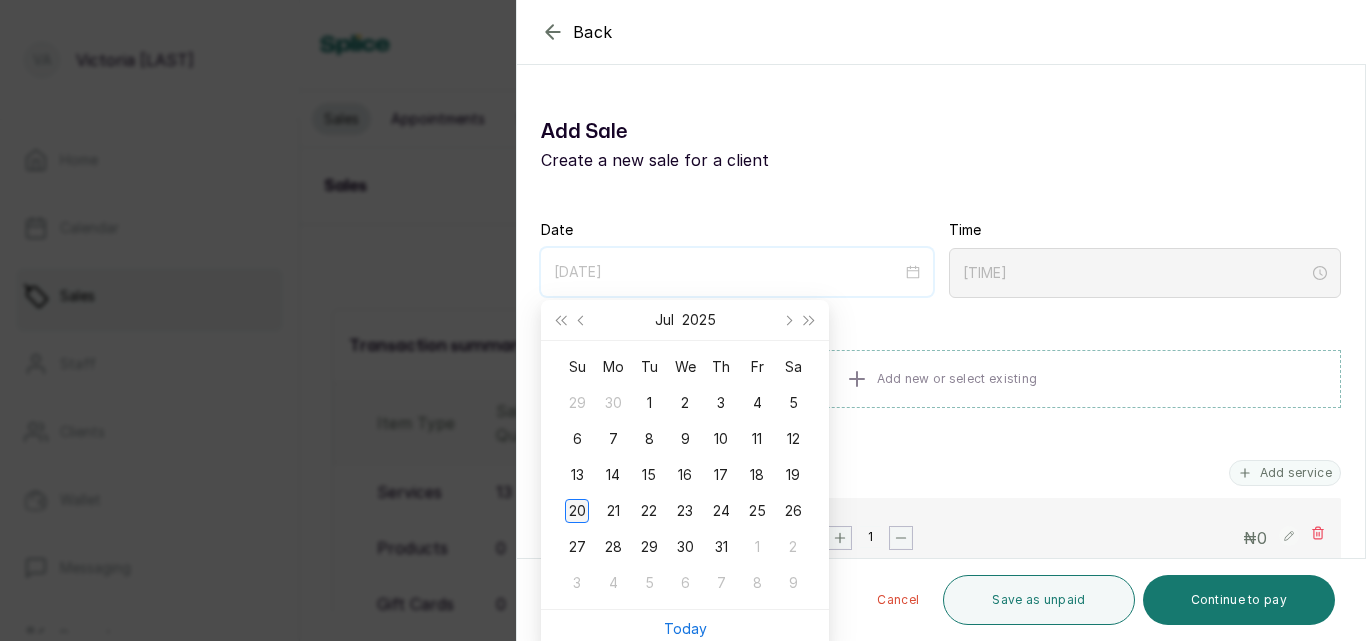 type on "2025/07/20" 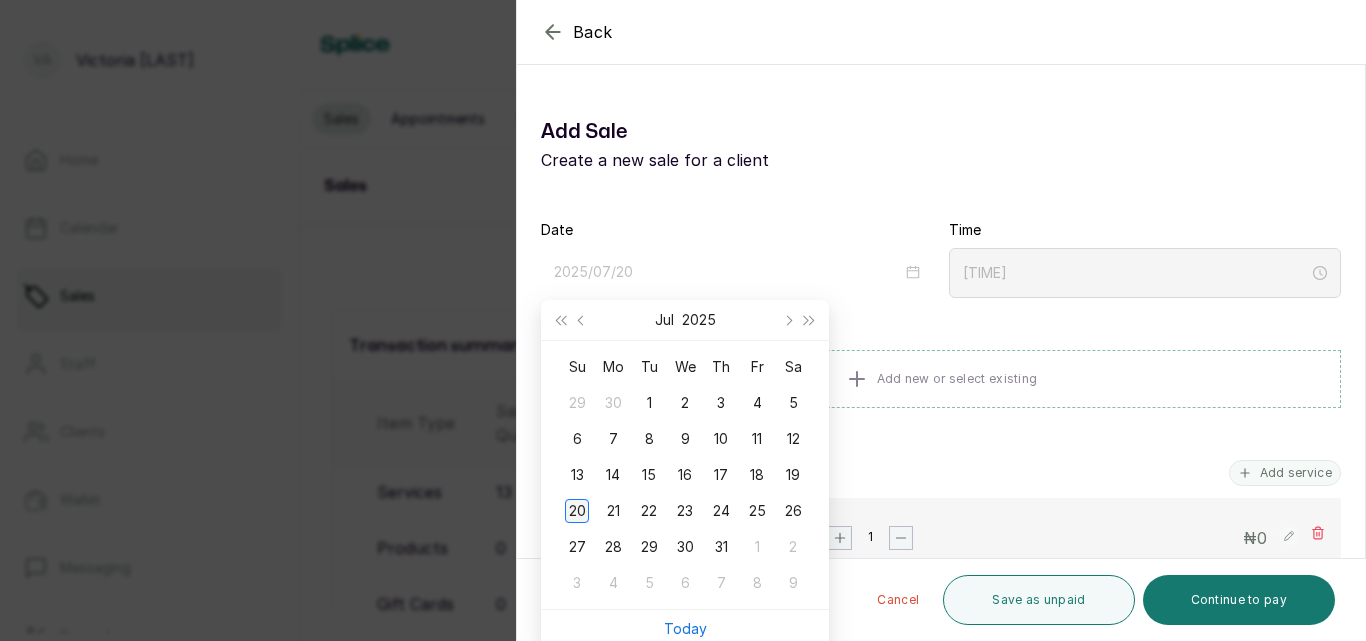 click on "20" at bounding box center [577, 511] 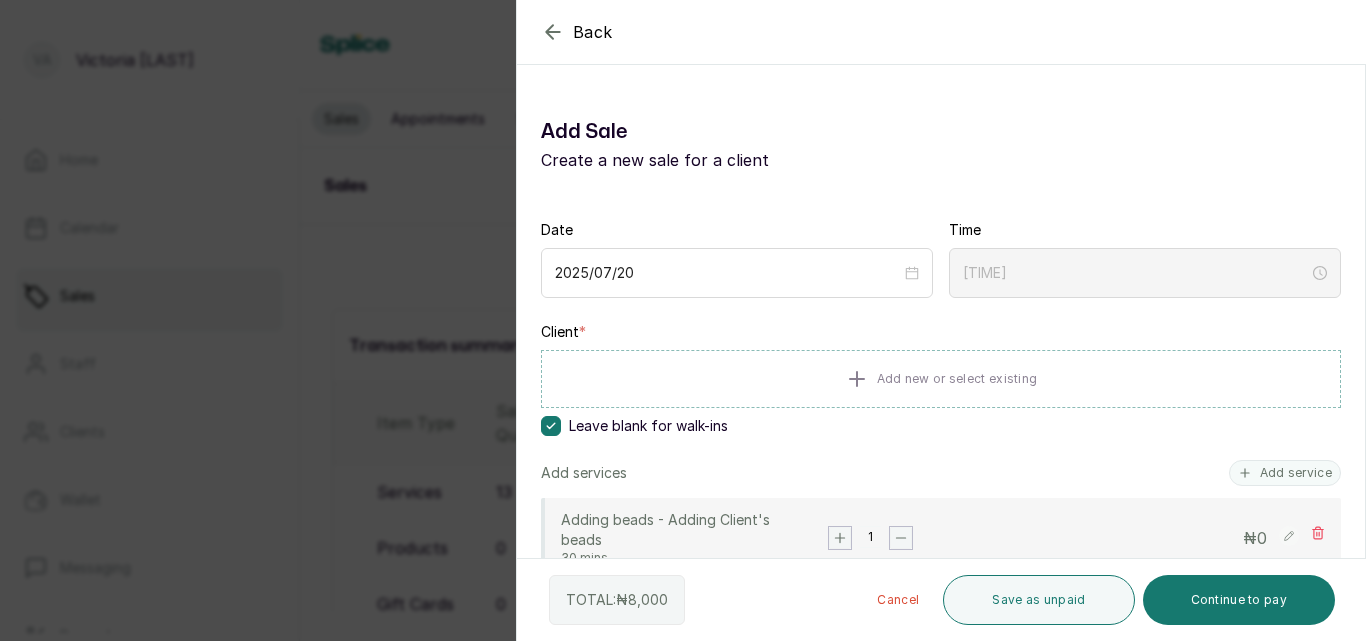 click on "Adding beads - Adding Client's beads" at bounding box center (675, 530) 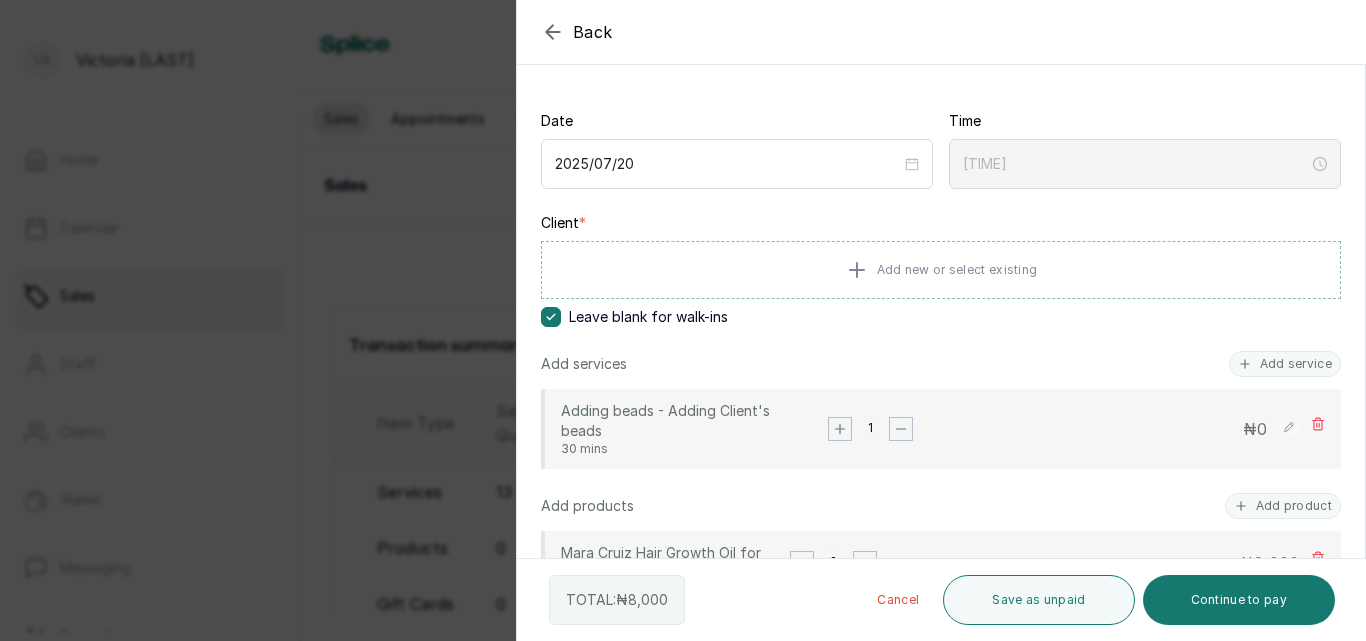 scroll, scrollTop: 102, scrollLeft: 0, axis: vertical 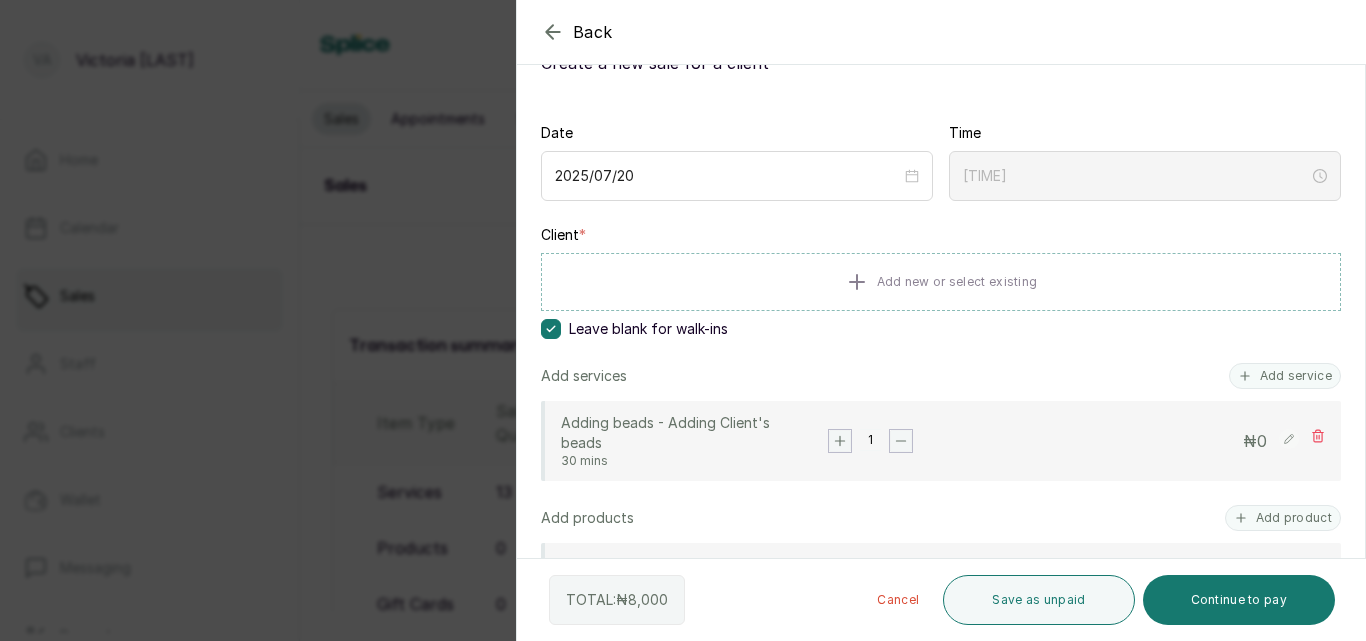 click on "[TIME]" at bounding box center (1145, 176) 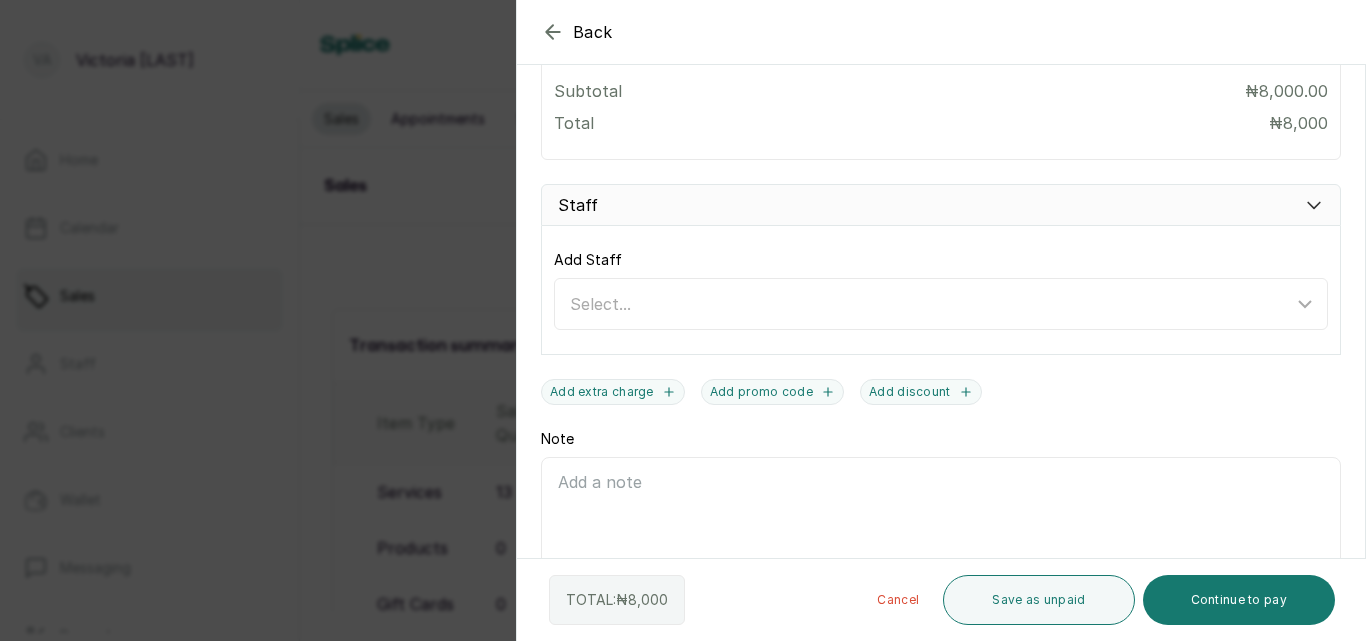scroll, scrollTop: 682, scrollLeft: 0, axis: vertical 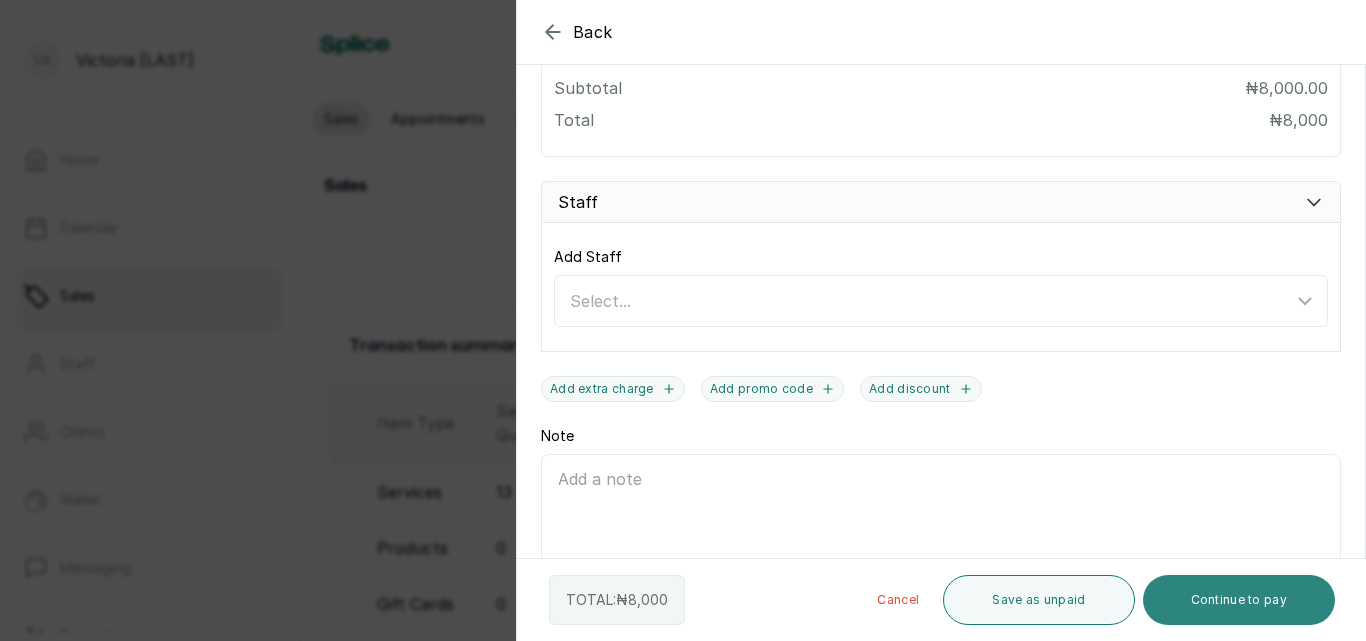 click on "Continue to pay" at bounding box center (1239, 600) 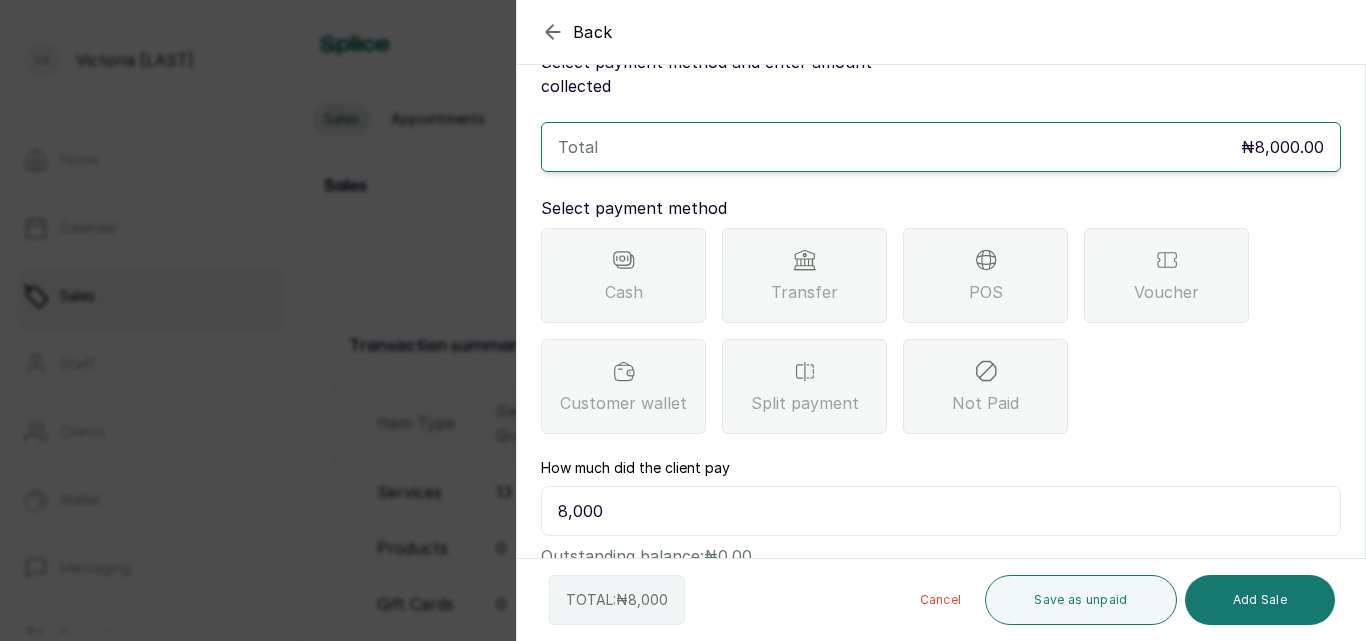 click on "Transfer" at bounding box center [804, 275] 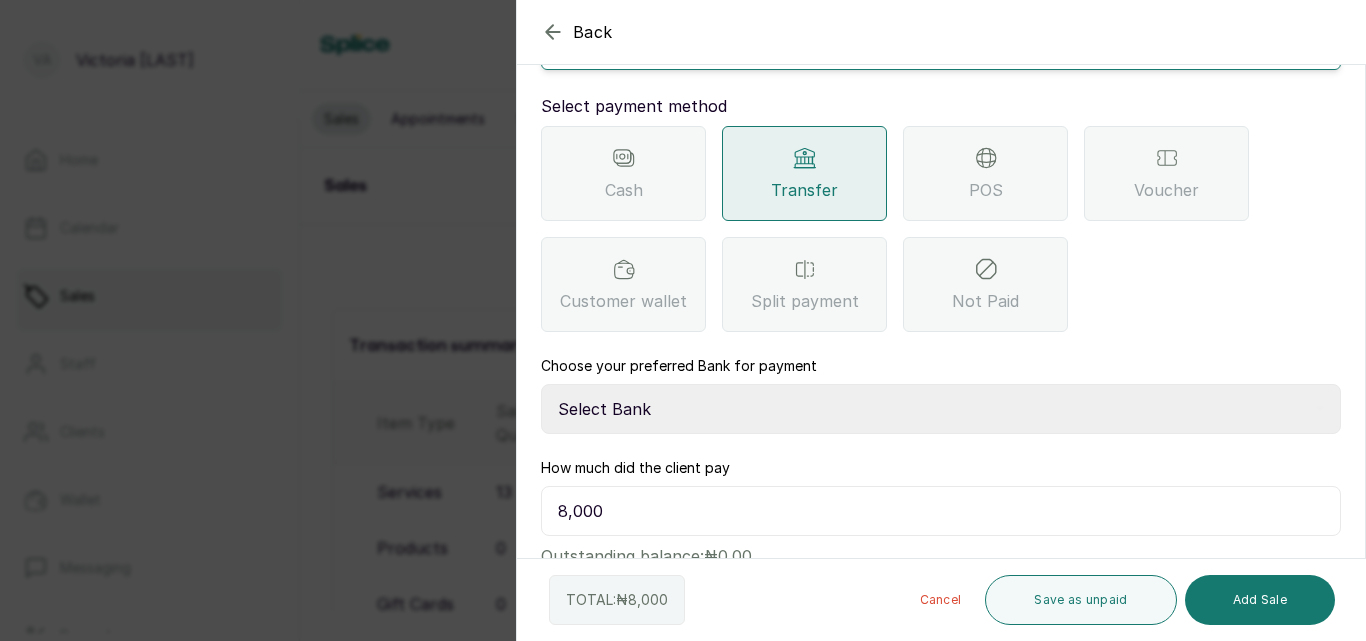click on "Select Bank CANARY YELLOW Moniepoint MFB CANARY YELLOW Sparkle Microfinance Bank" at bounding box center [941, 409] 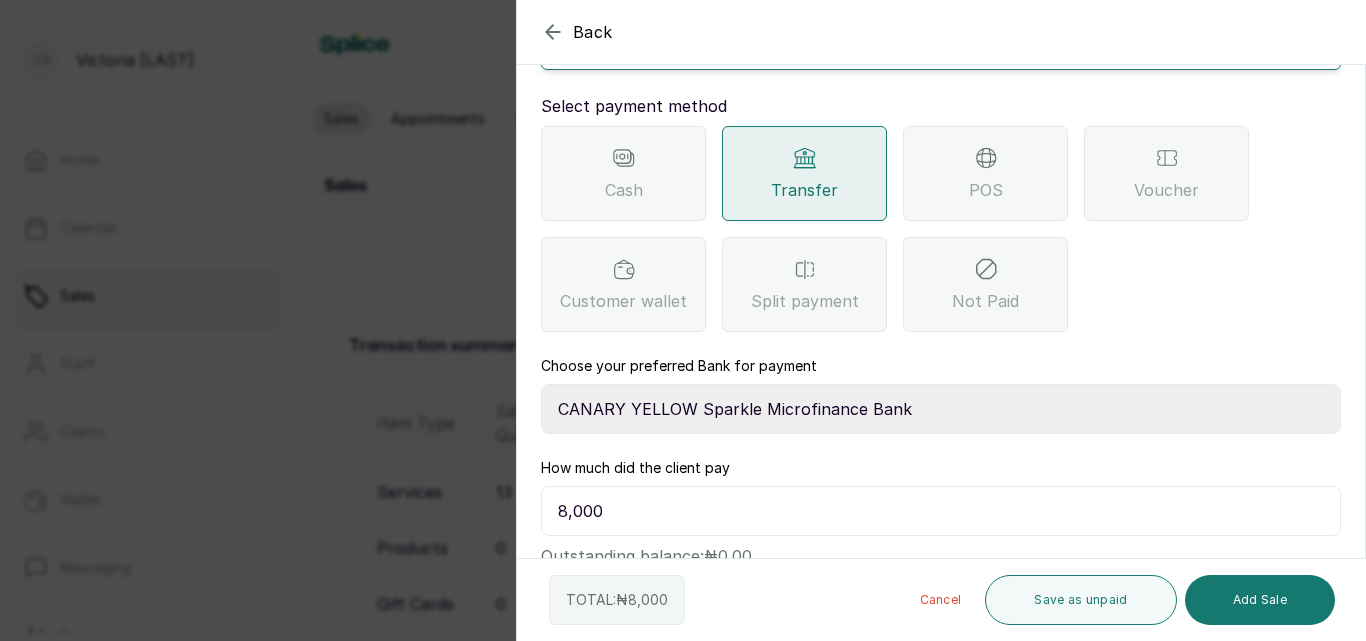 click on "Select Bank CANARY YELLOW Moniepoint MFB CANARY YELLOW Sparkle Microfinance Bank" at bounding box center (941, 409) 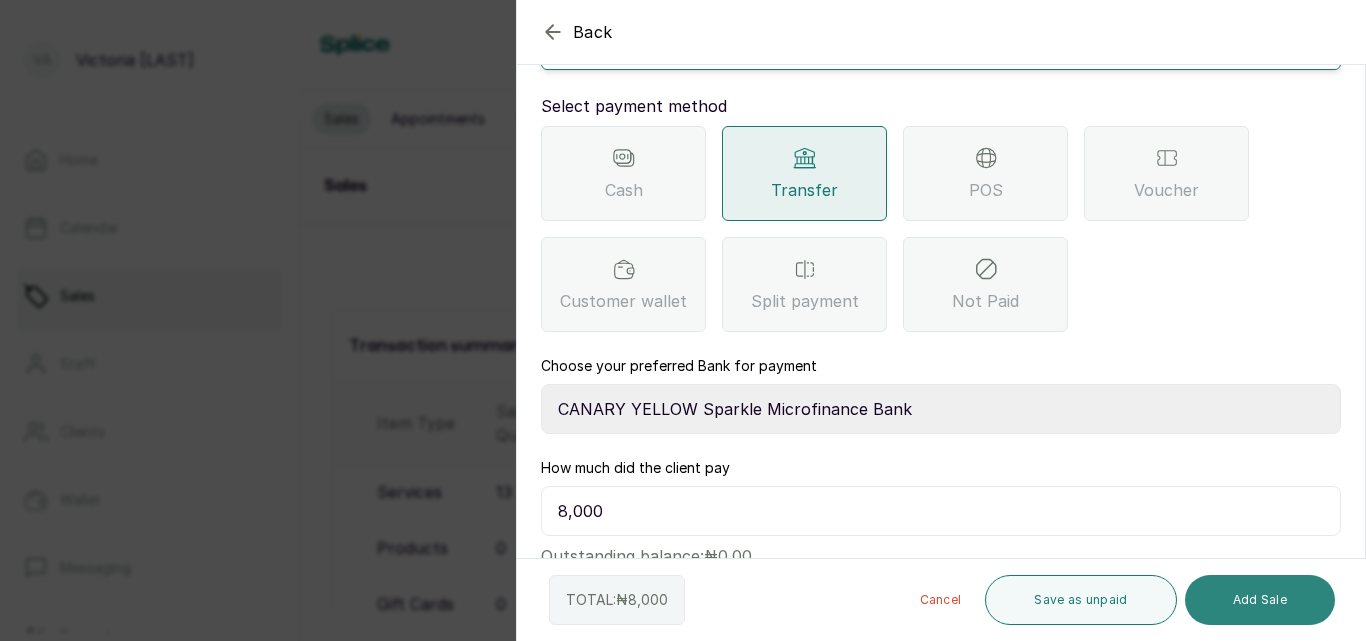 click on "Add Sale" at bounding box center (1260, 600) 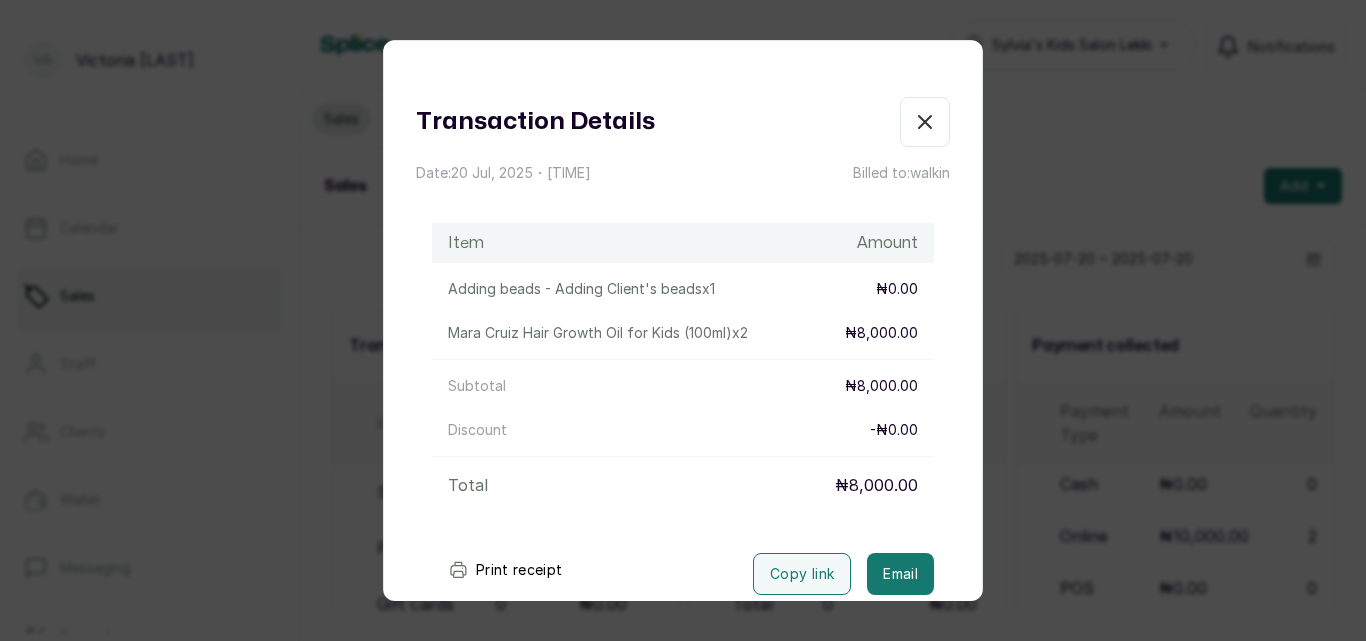 scroll, scrollTop: 19, scrollLeft: 0, axis: vertical 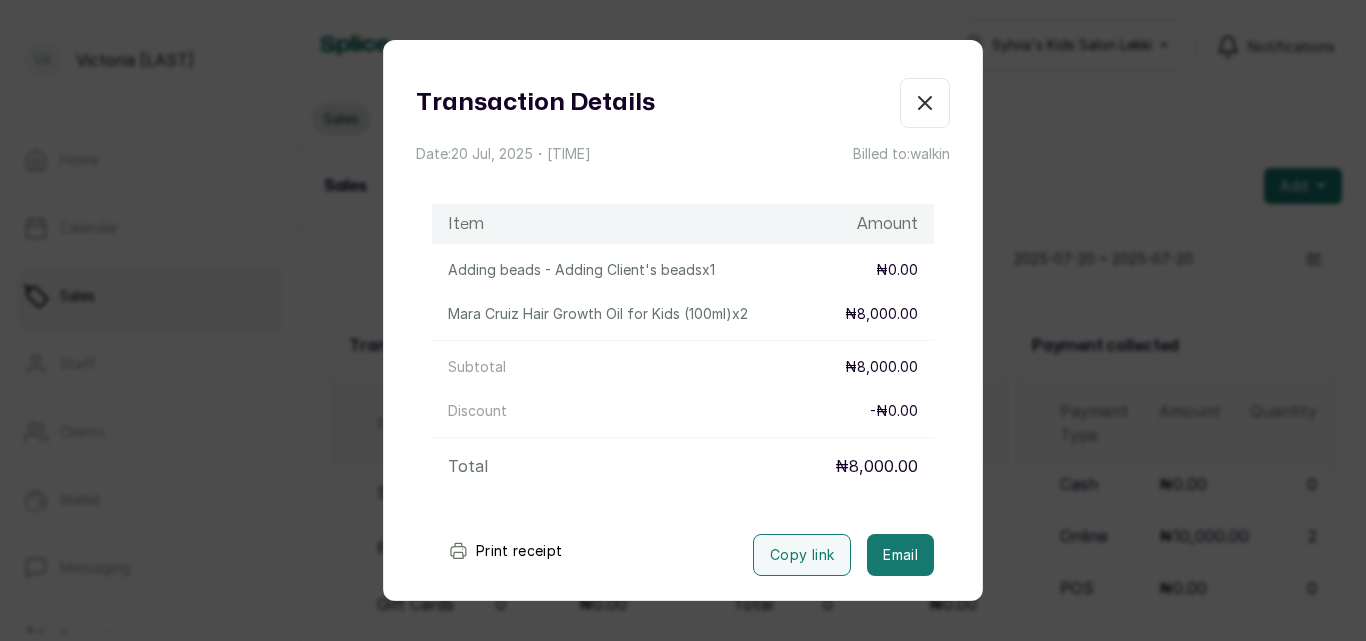 click 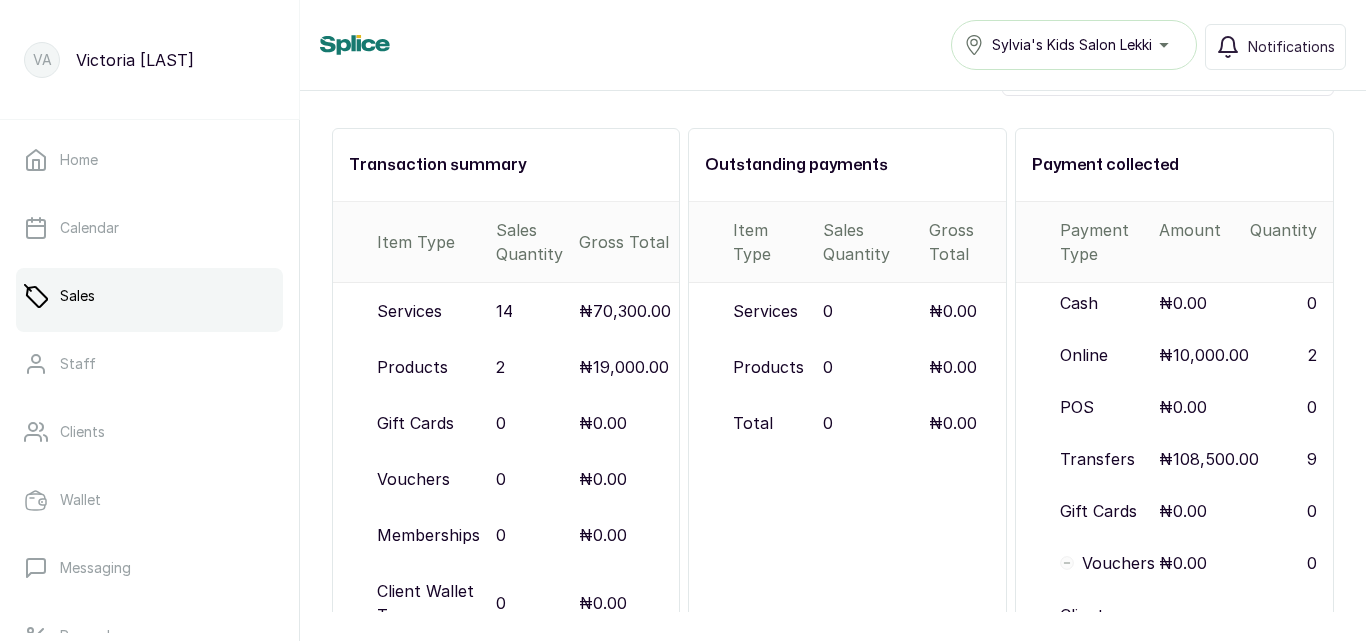 scroll, scrollTop: 0, scrollLeft: 0, axis: both 